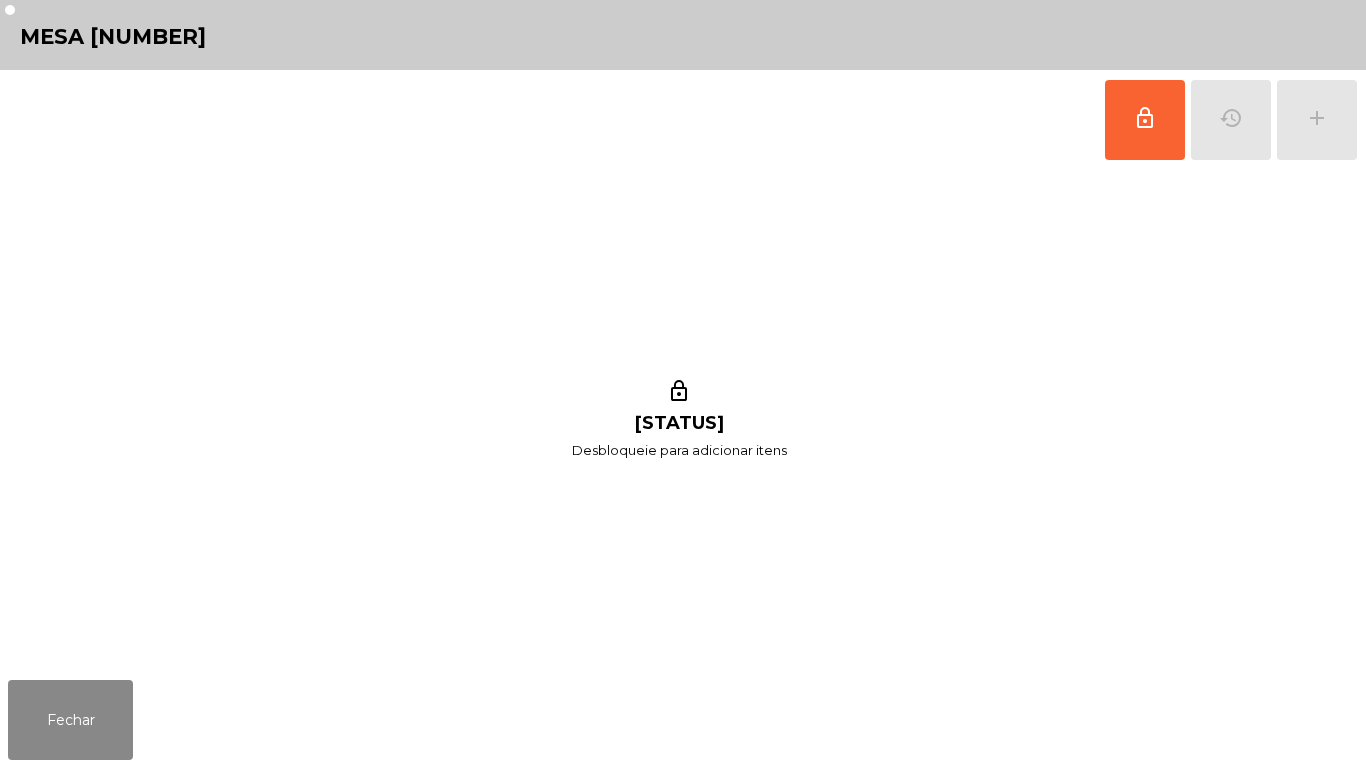 scroll, scrollTop: 0, scrollLeft: 0, axis: both 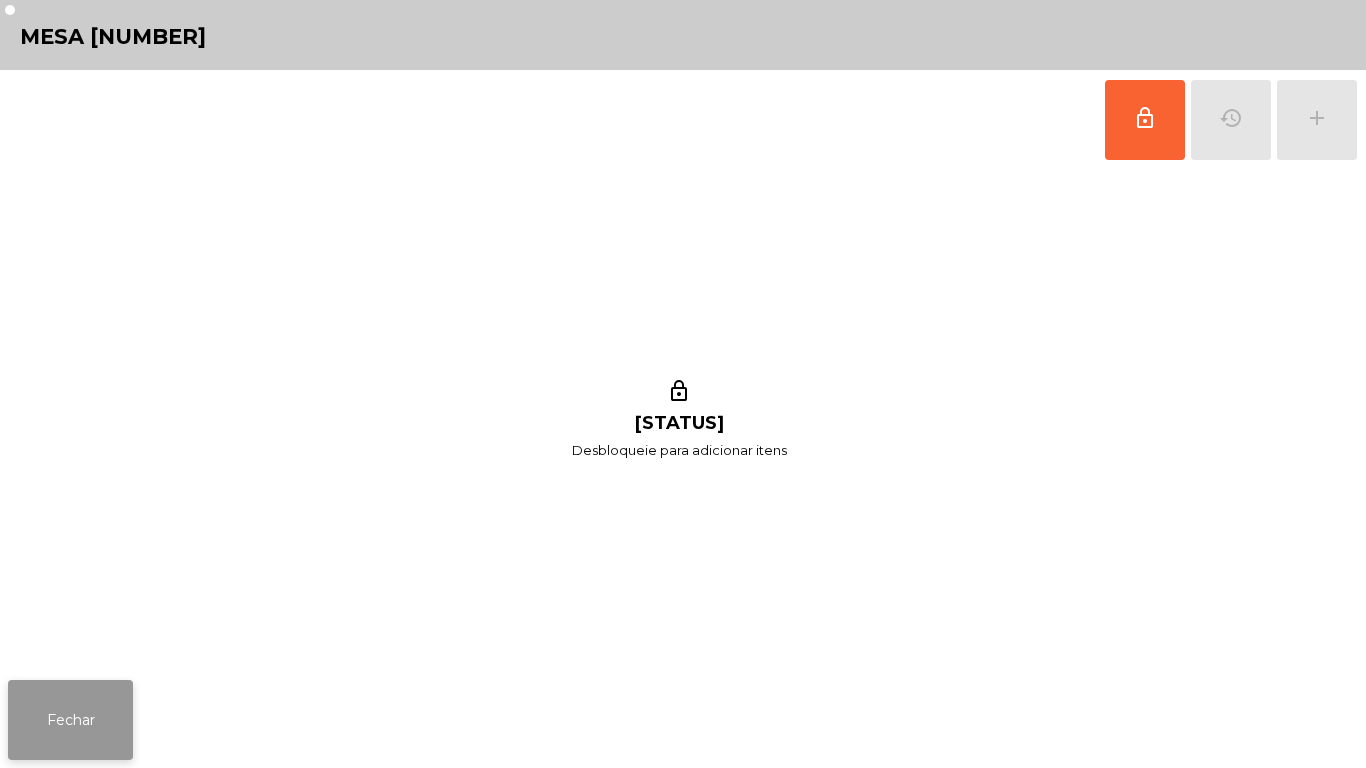 click on "Fechar" at bounding box center [70, 720] 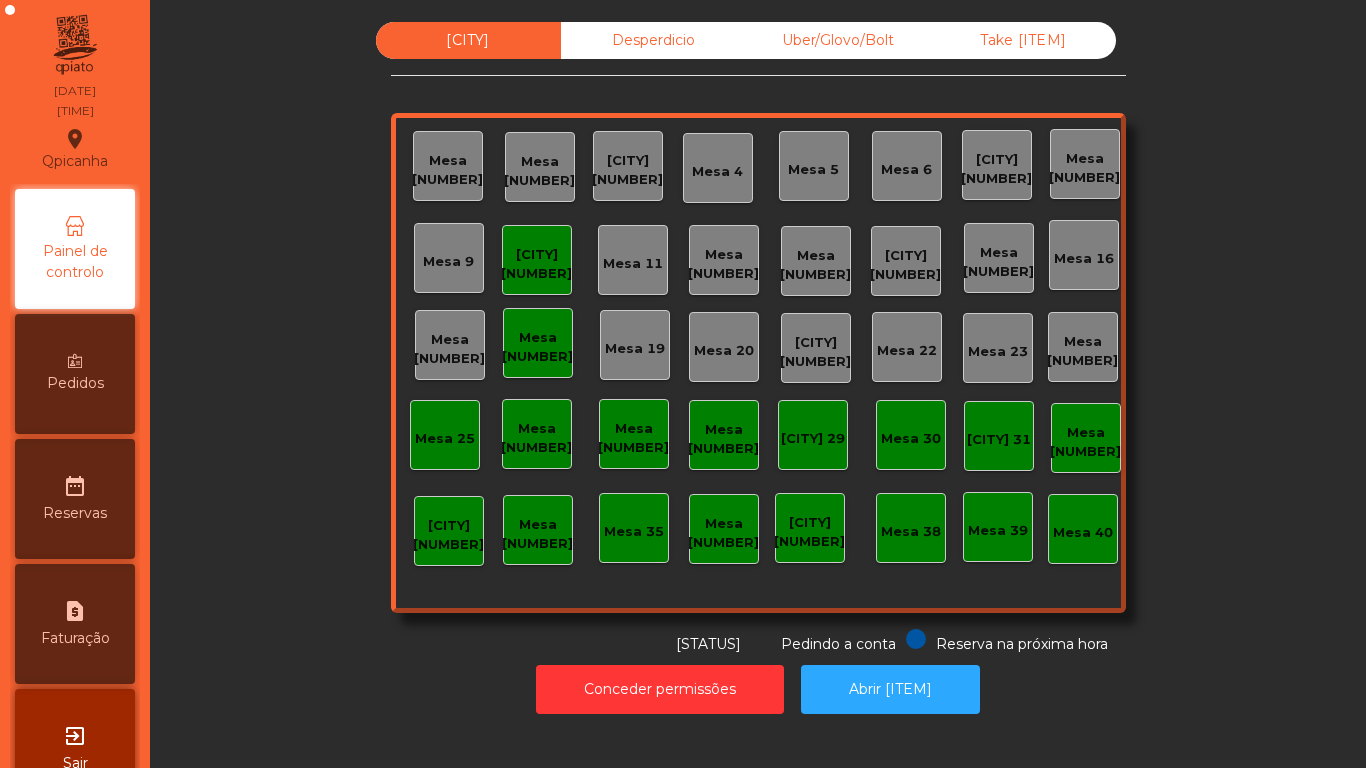 click on "Mesa [NUMBER]" at bounding box center [447, 170] 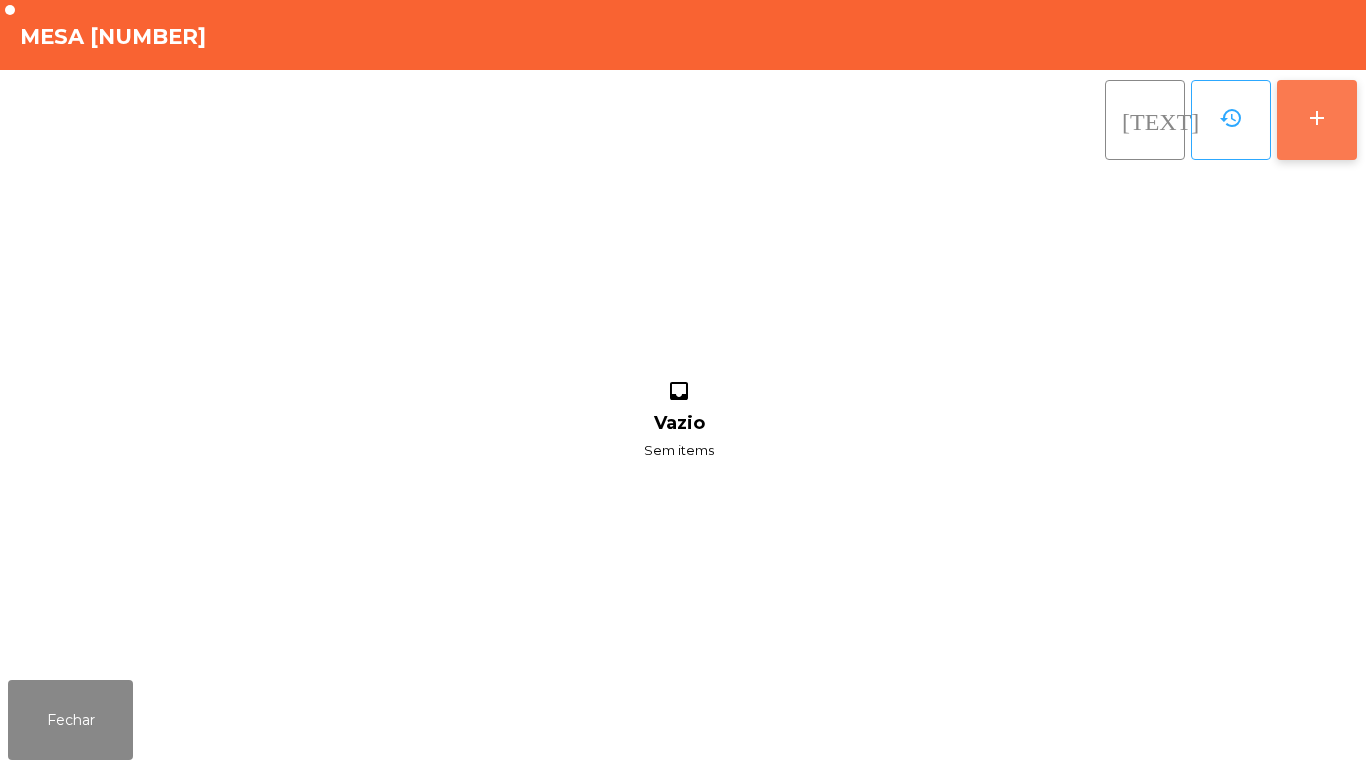 click on "add" at bounding box center (1317, 120) 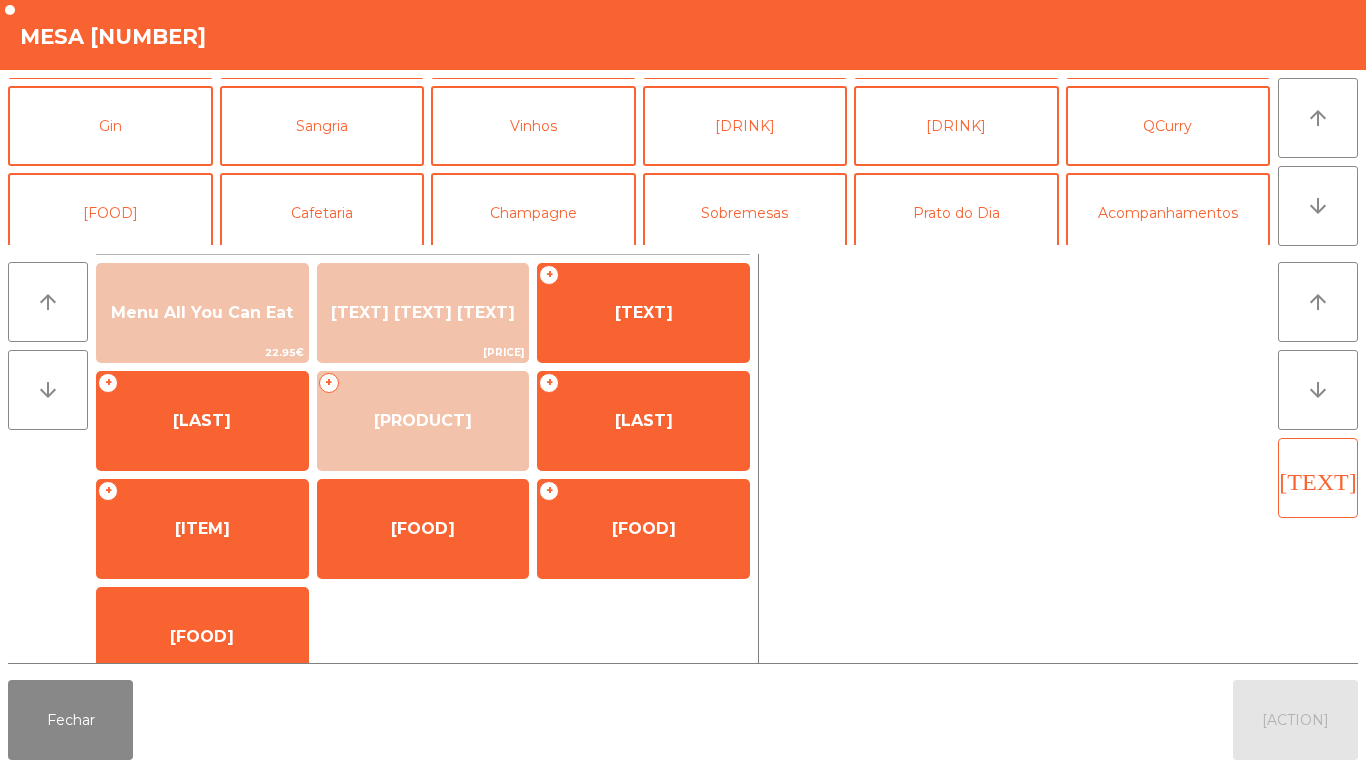 scroll, scrollTop: 102, scrollLeft: 0, axis: vertical 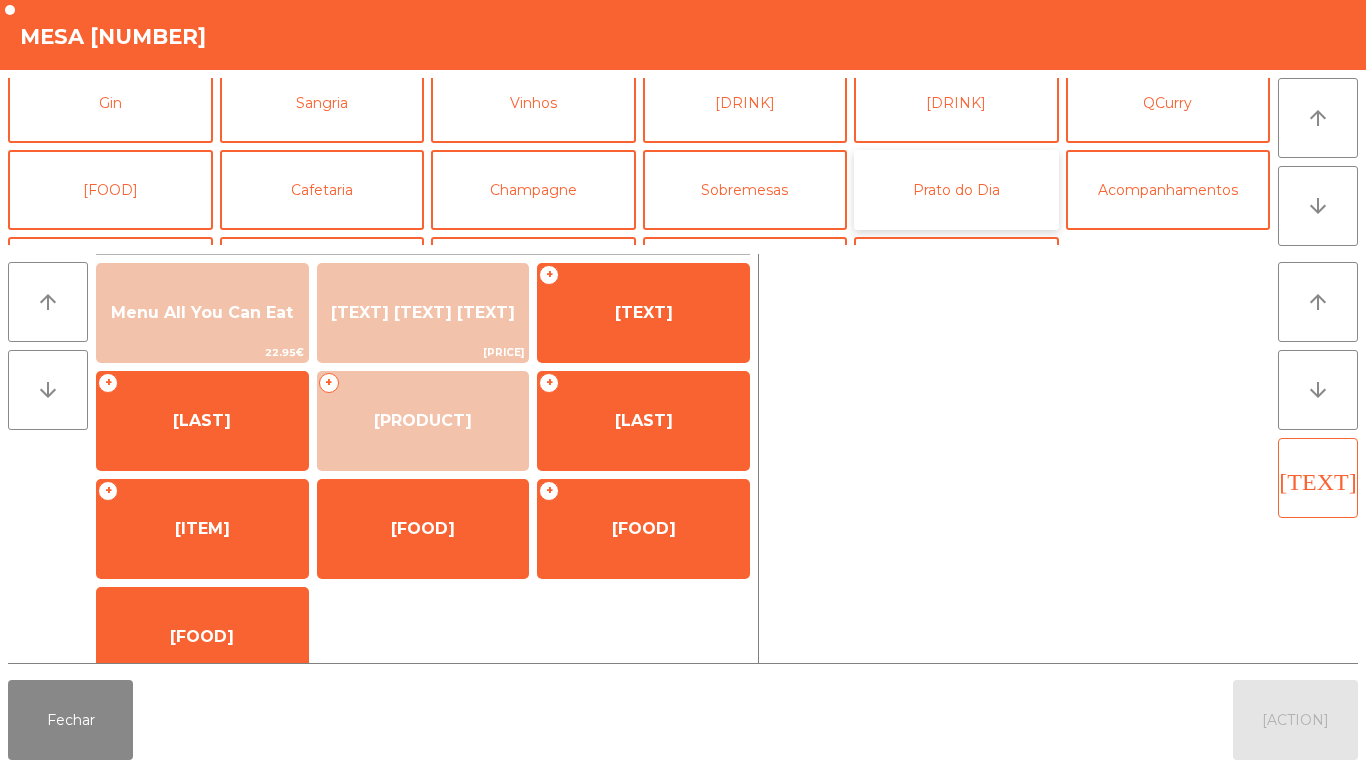 click on "Prato do Dia" at bounding box center [956, 190] 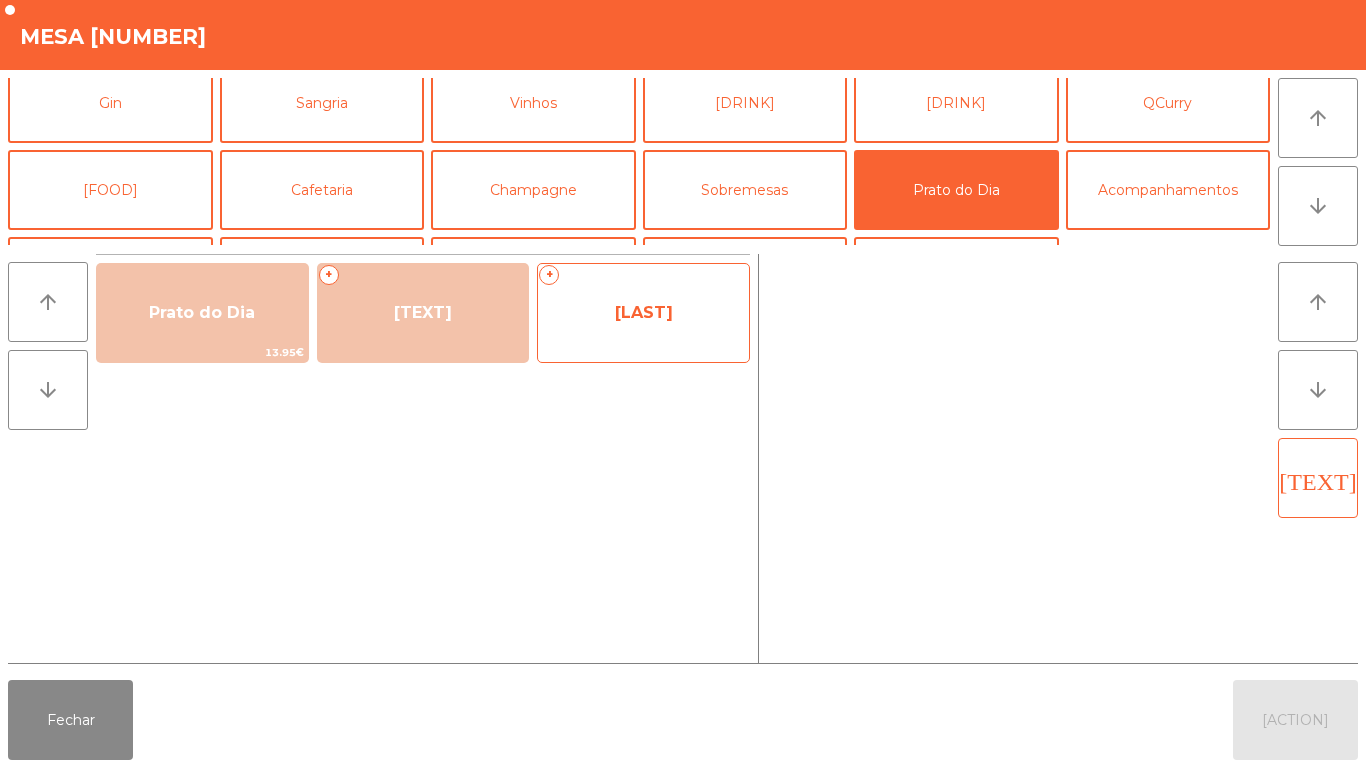 click on "[LAST]" at bounding box center [423, 313] 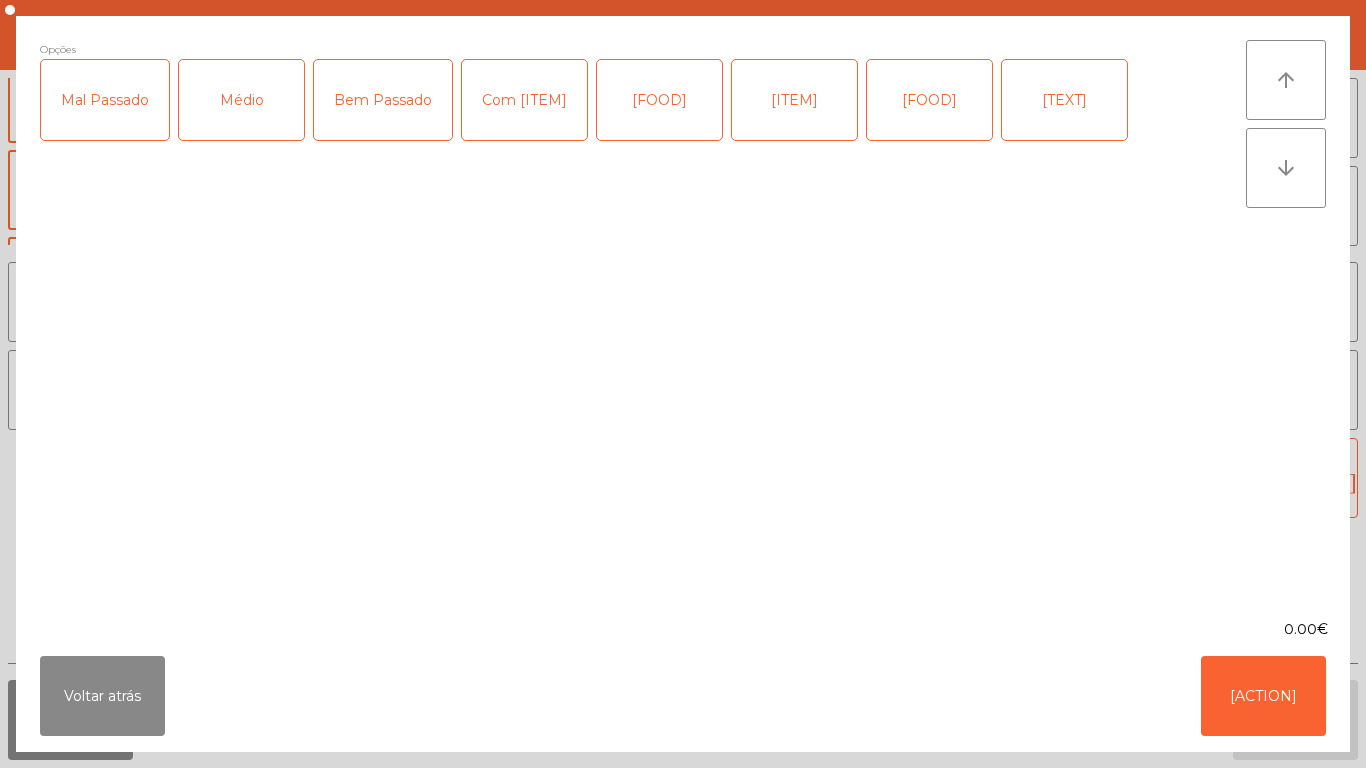 click on "Médio" at bounding box center [241, 100] 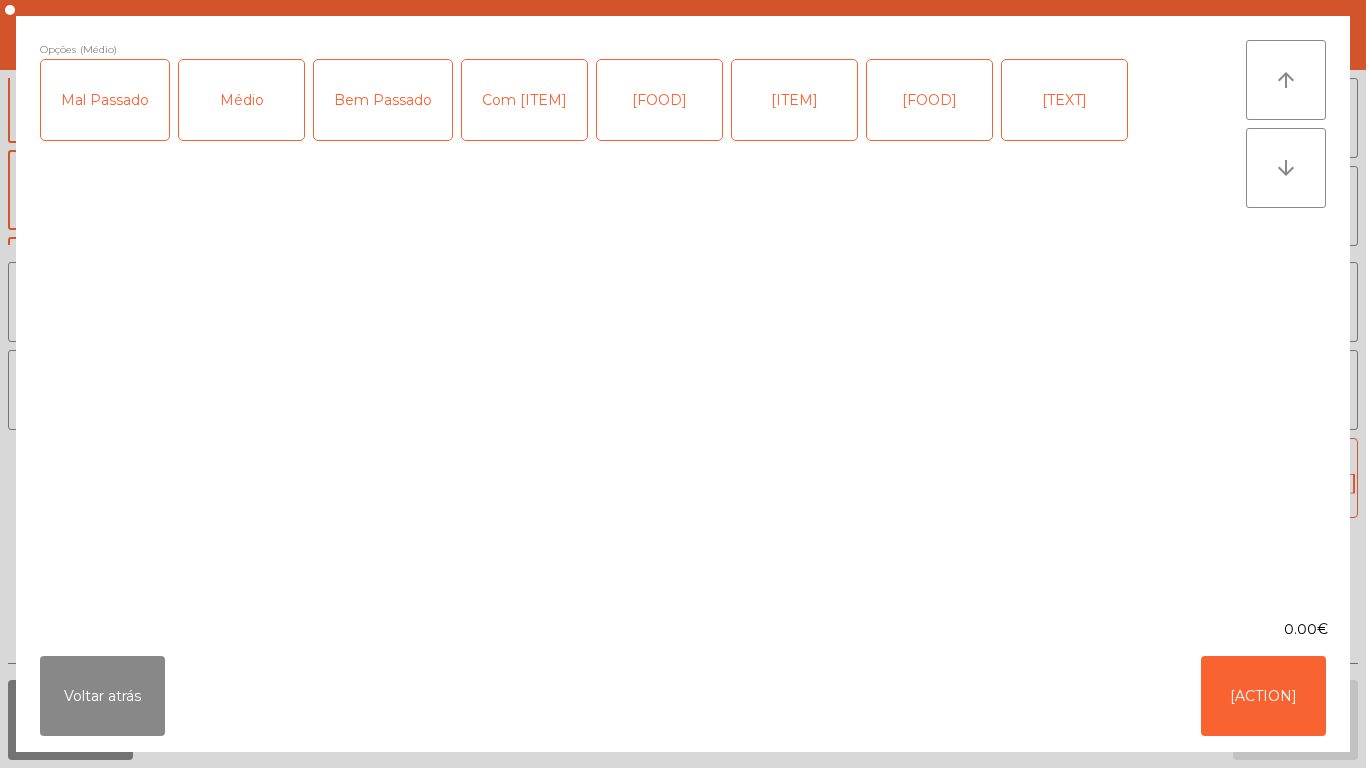 click on "Com [ITEM]" at bounding box center (524, 100) 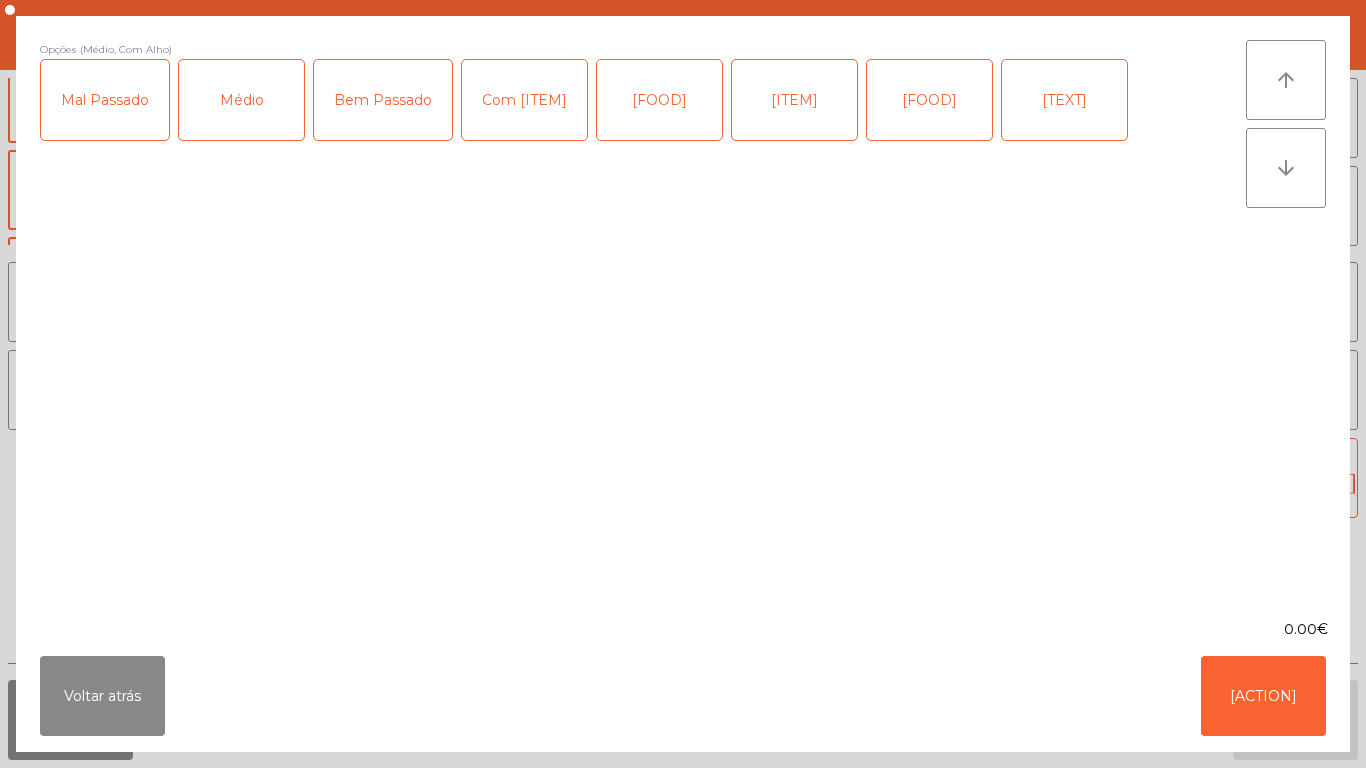 click on "[FOOD]" at bounding box center [659, 100] 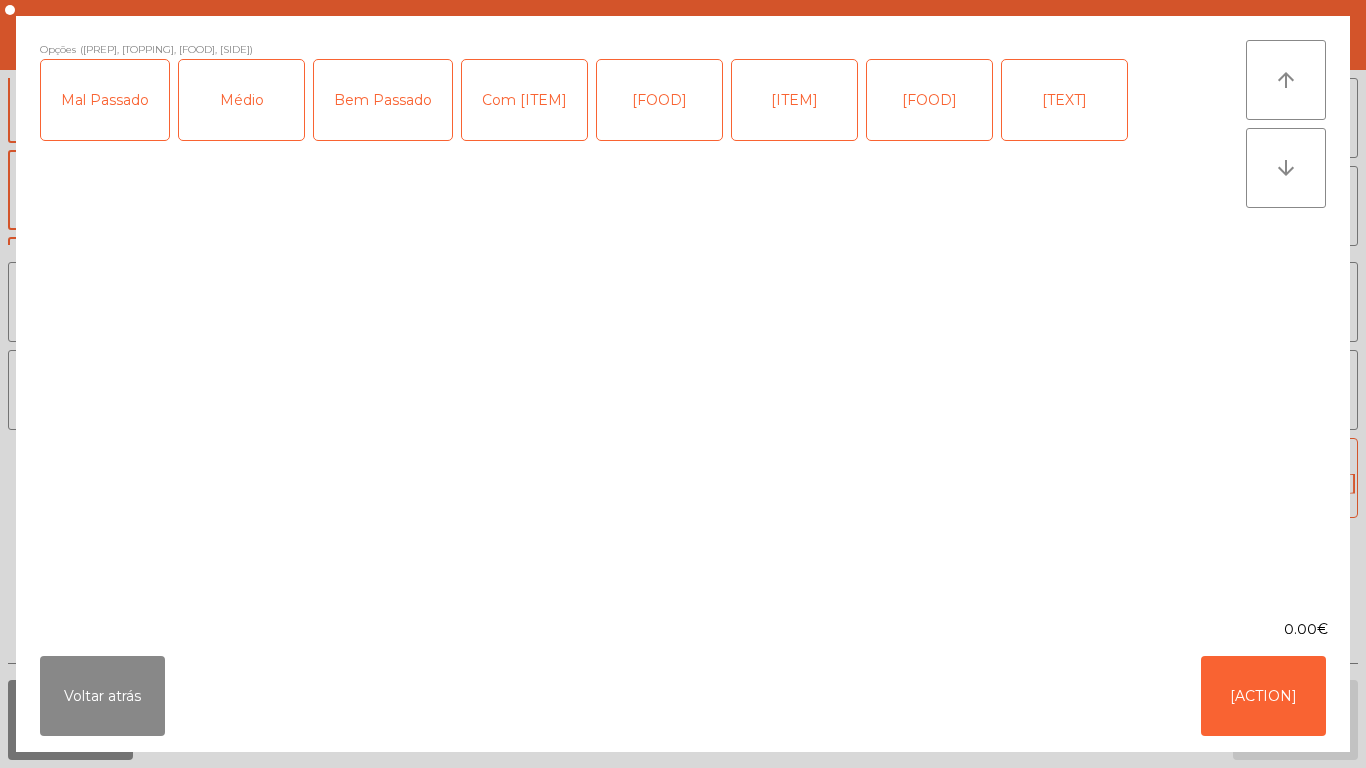 click on "[FOOD]" at bounding box center [929, 100] 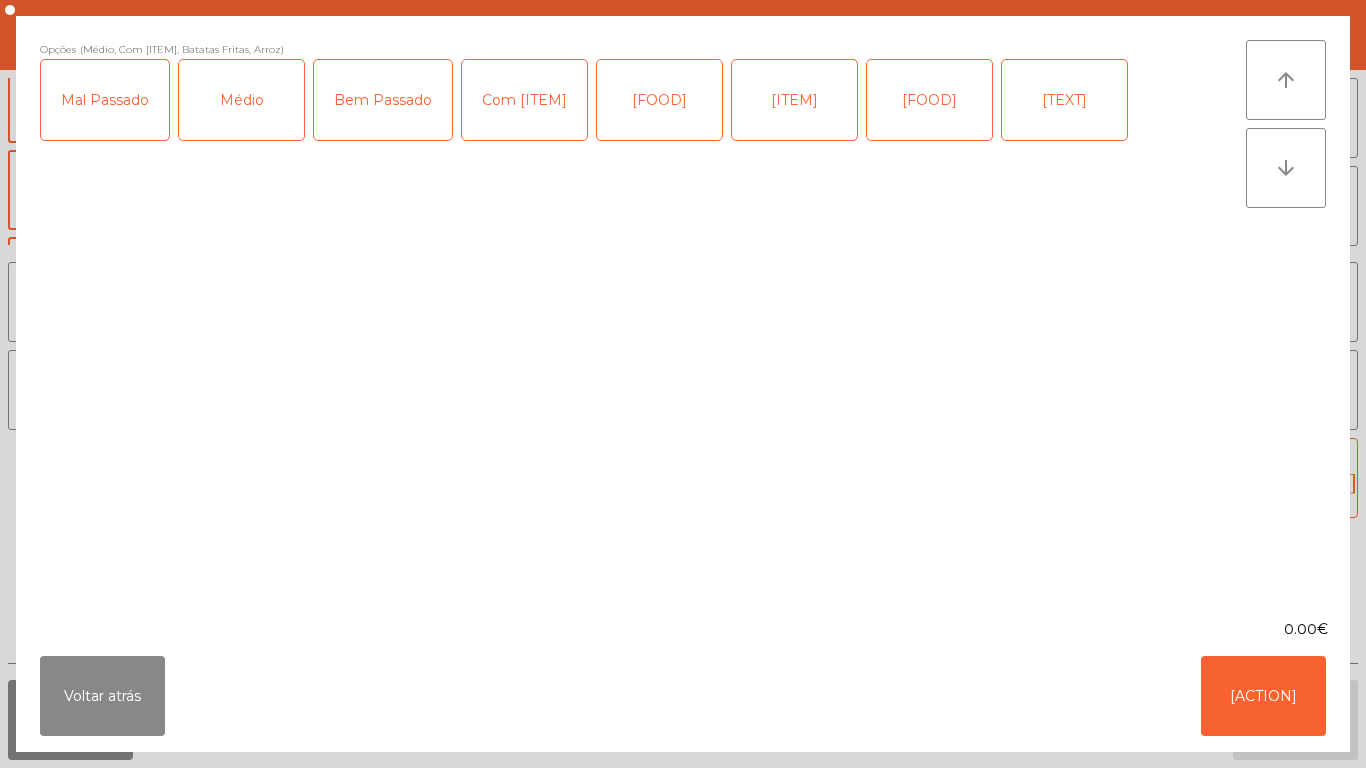 click on "[TEXT]" at bounding box center [1064, 100] 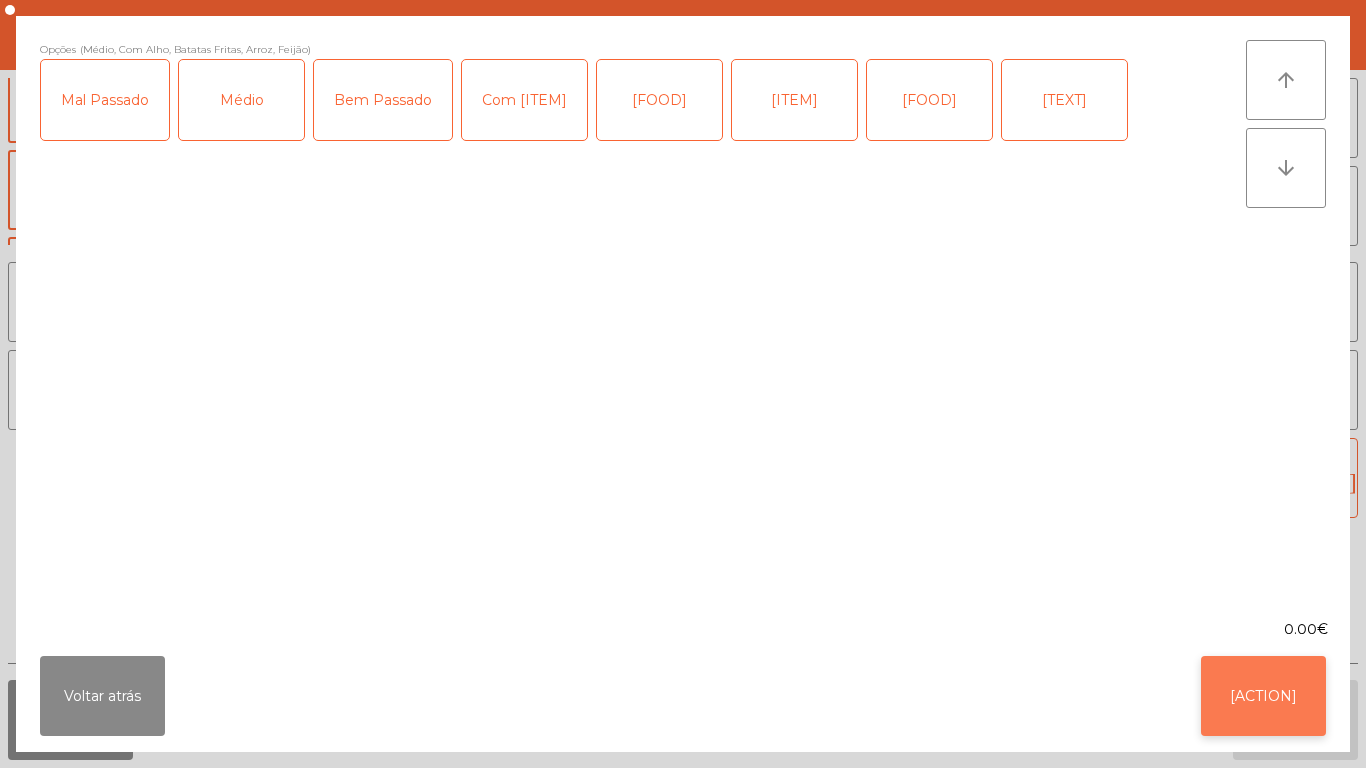 click on "[ACTION]" at bounding box center (1263, 696) 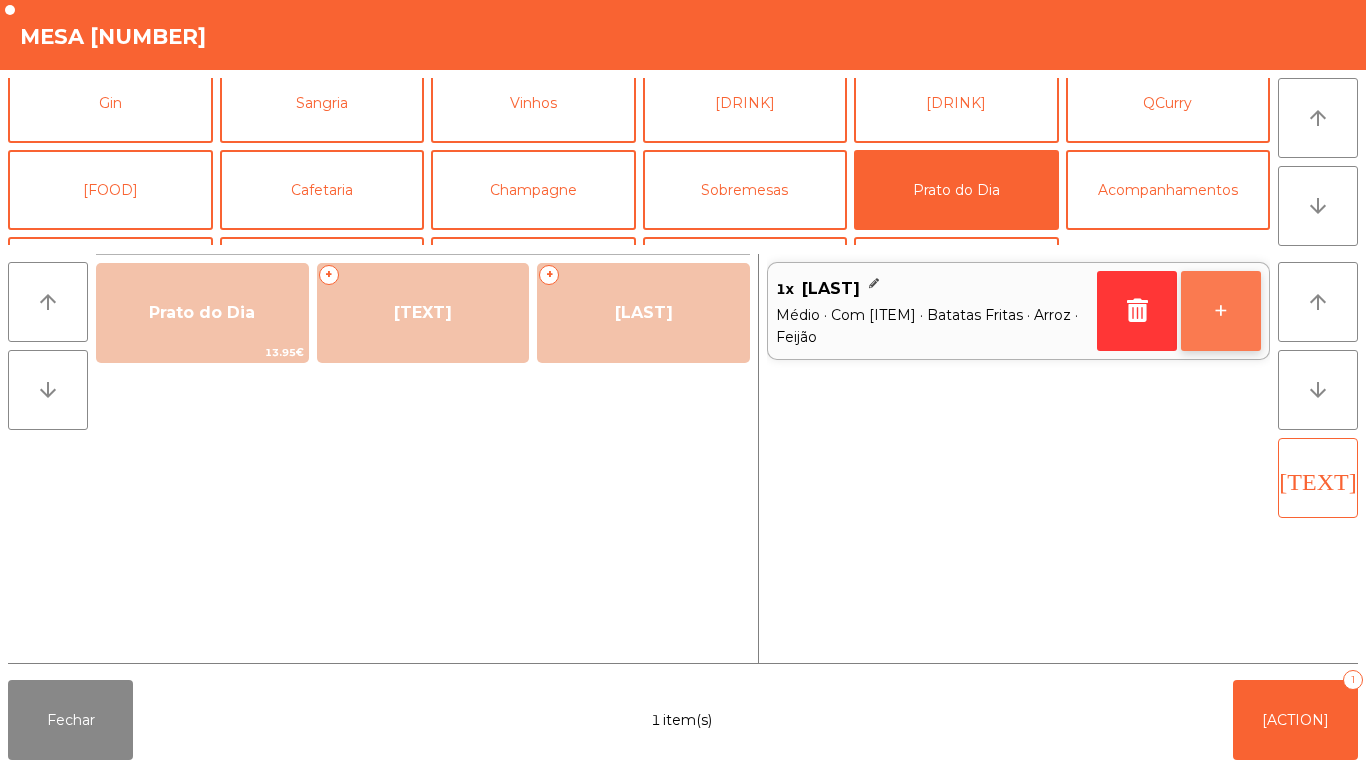 click on "+" at bounding box center [1221, 311] 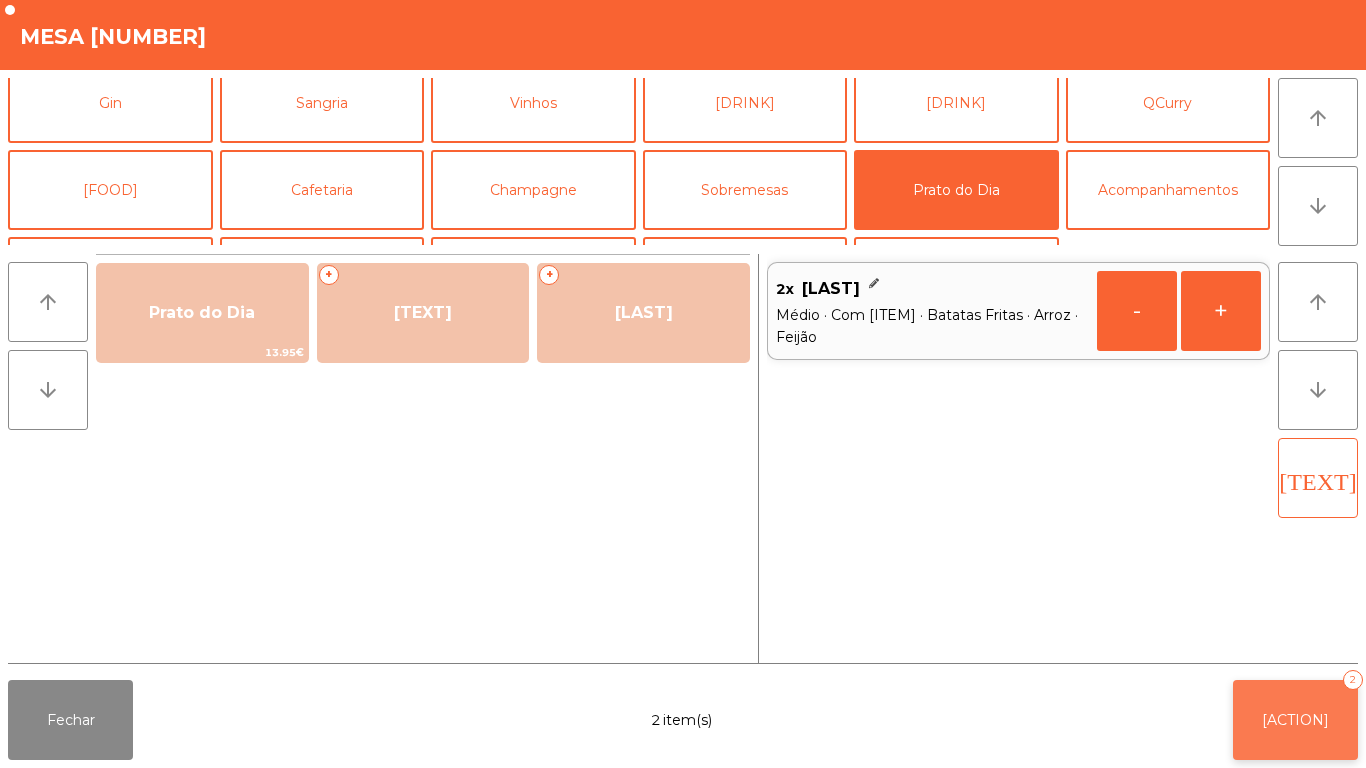 click on "Adicionar   [QUANTITY]" at bounding box center [1295, 720] 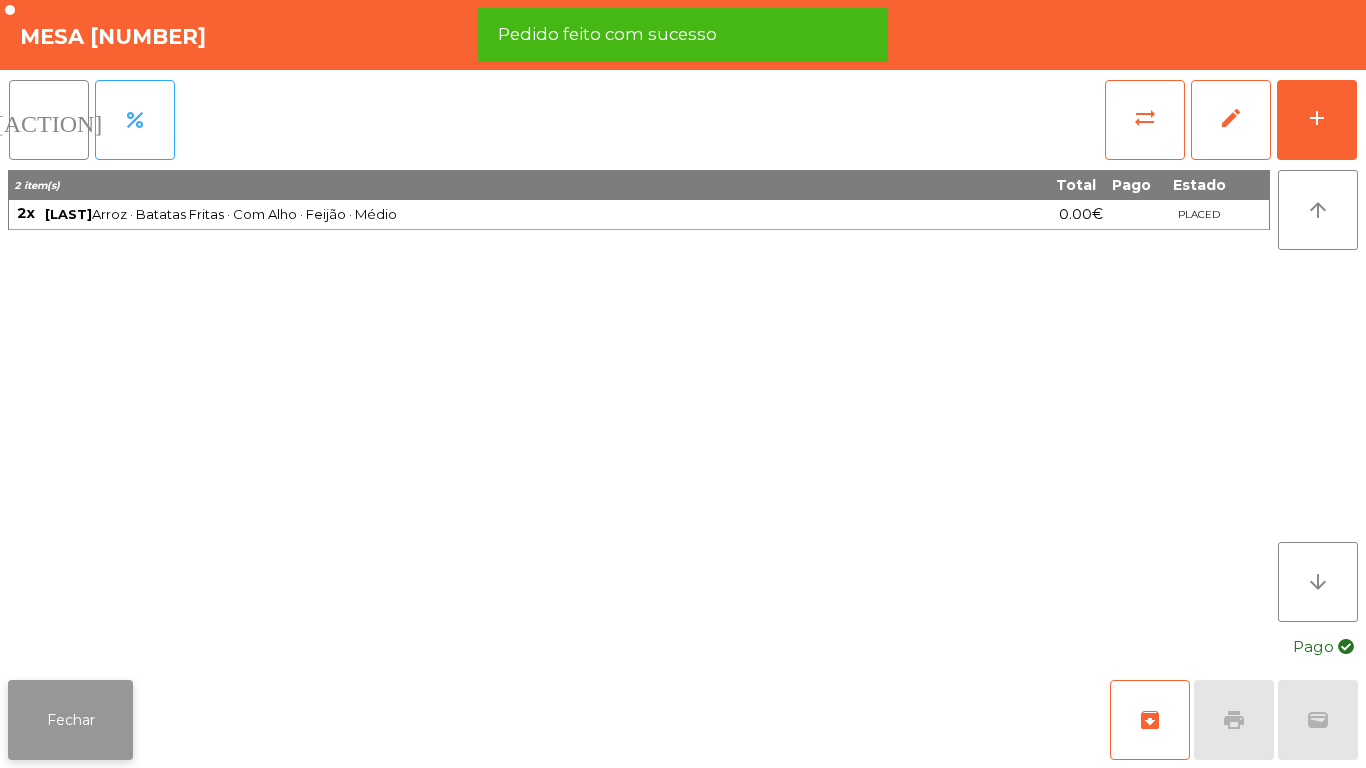click on "Fechar" at bounding box center (70, 720) 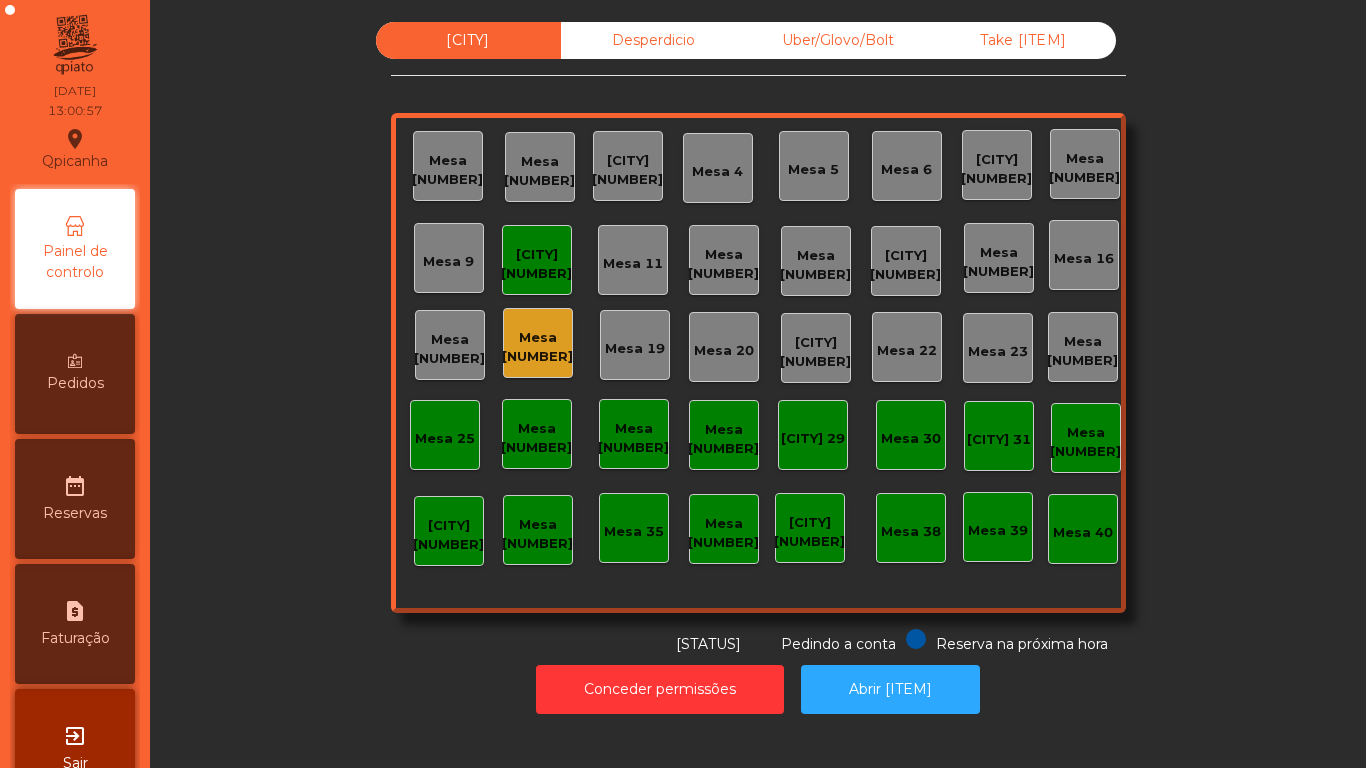 click on "Mesa [NUMBER]" at bounding box center (538, 343) 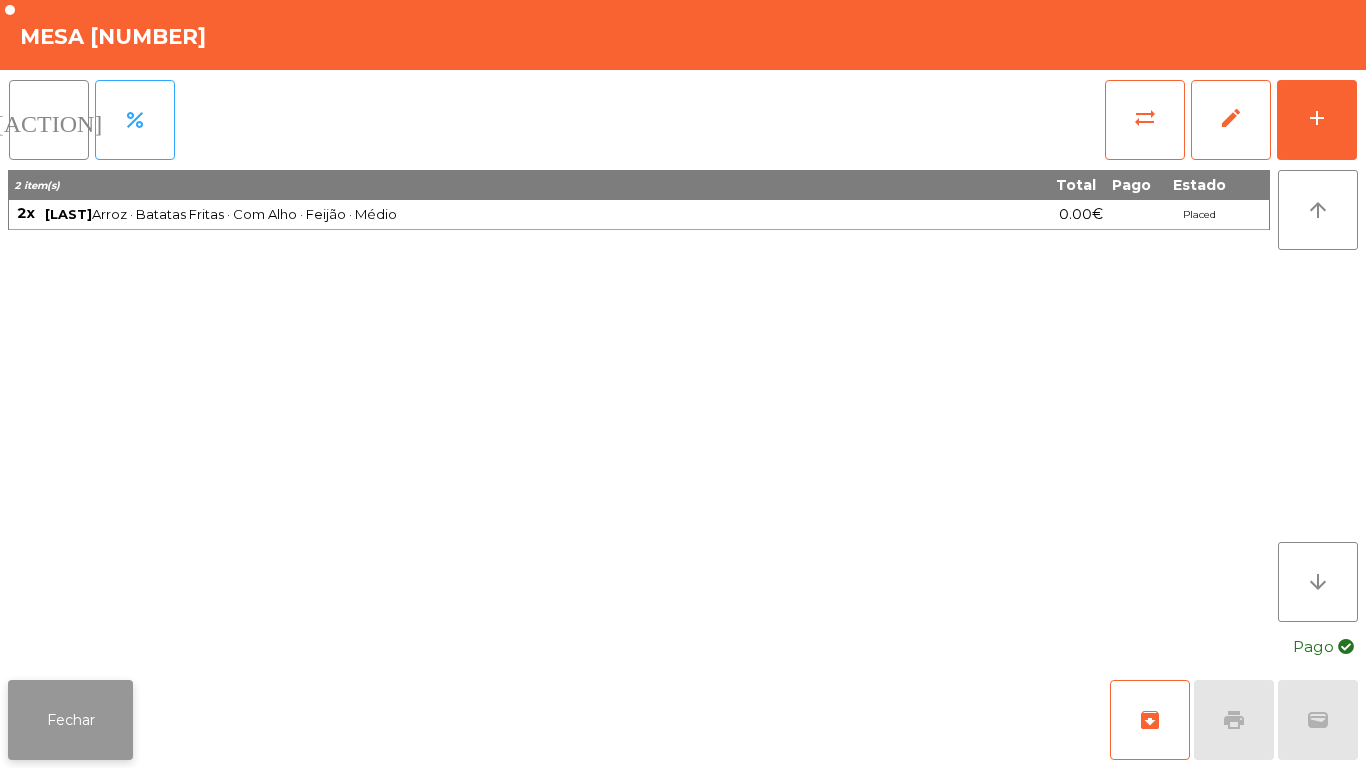 click on "Fechar" at bounding box center (70, 720) 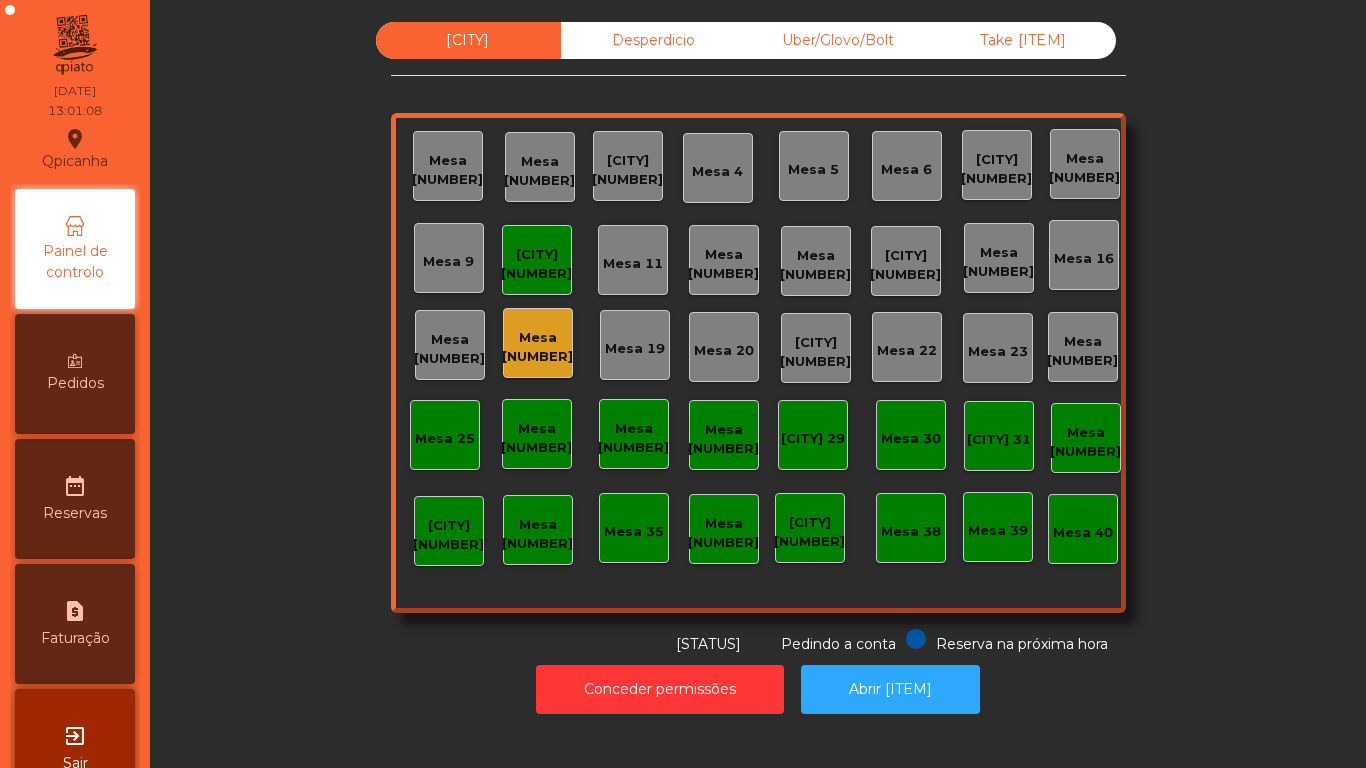 click on "[CITY] [NUMBER]" at bounding box center (447, 170) 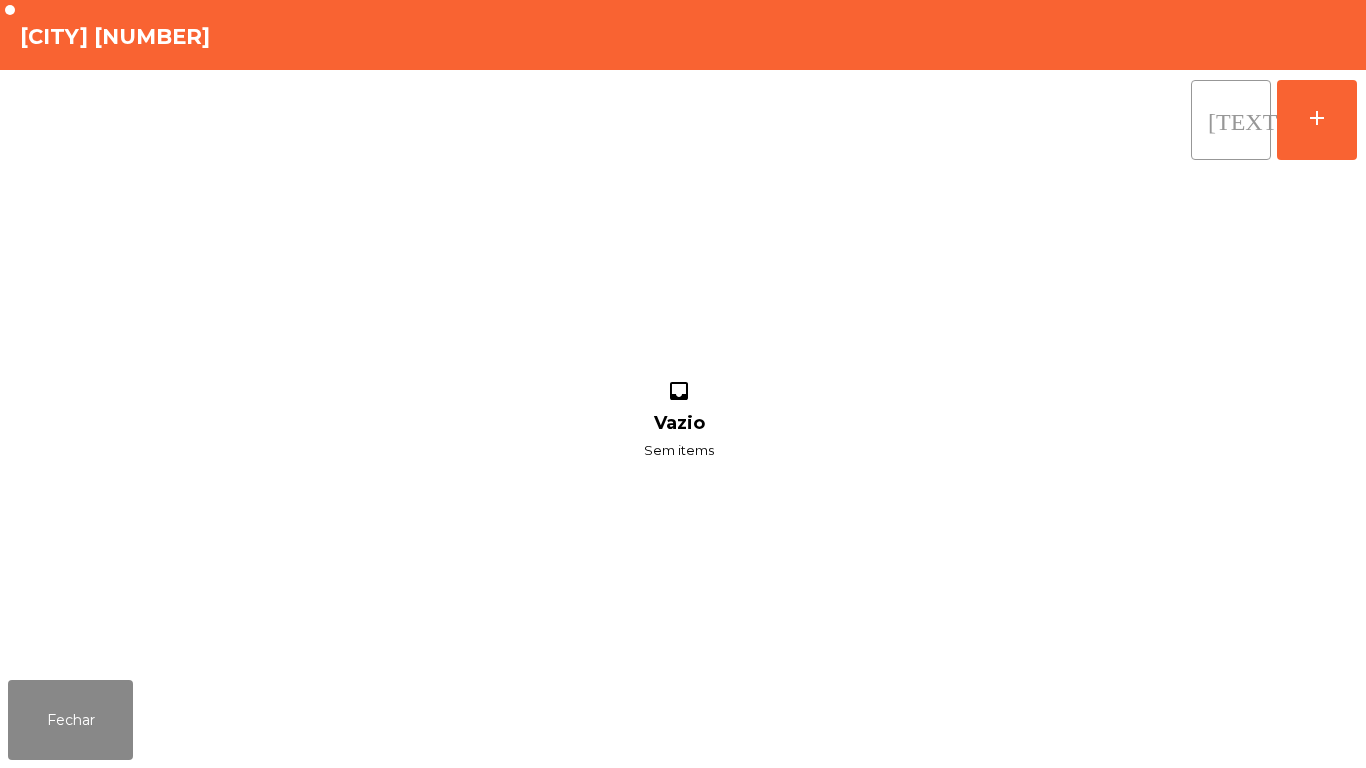 click on "[TEXT]" at bounding box center (1231, 120) 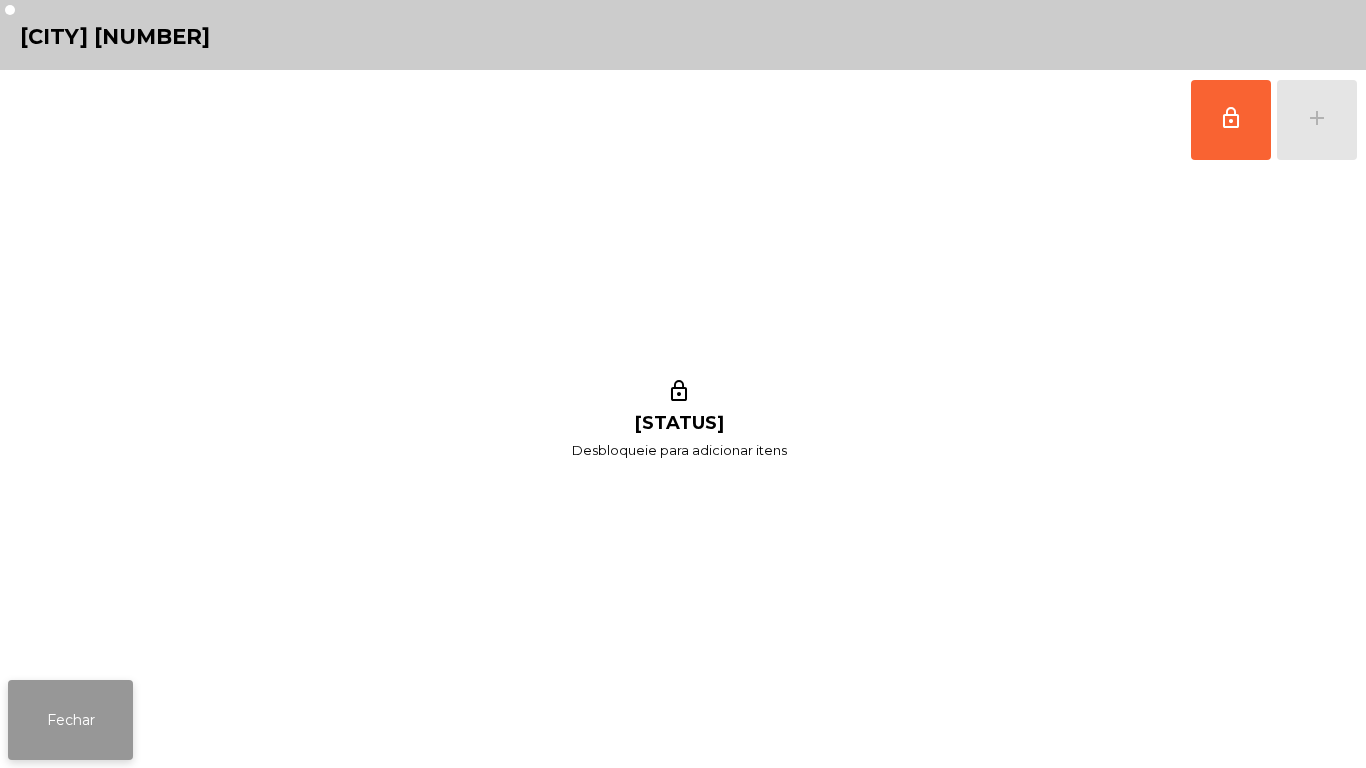 click on "Fechar" at bounding box center (70, 720) 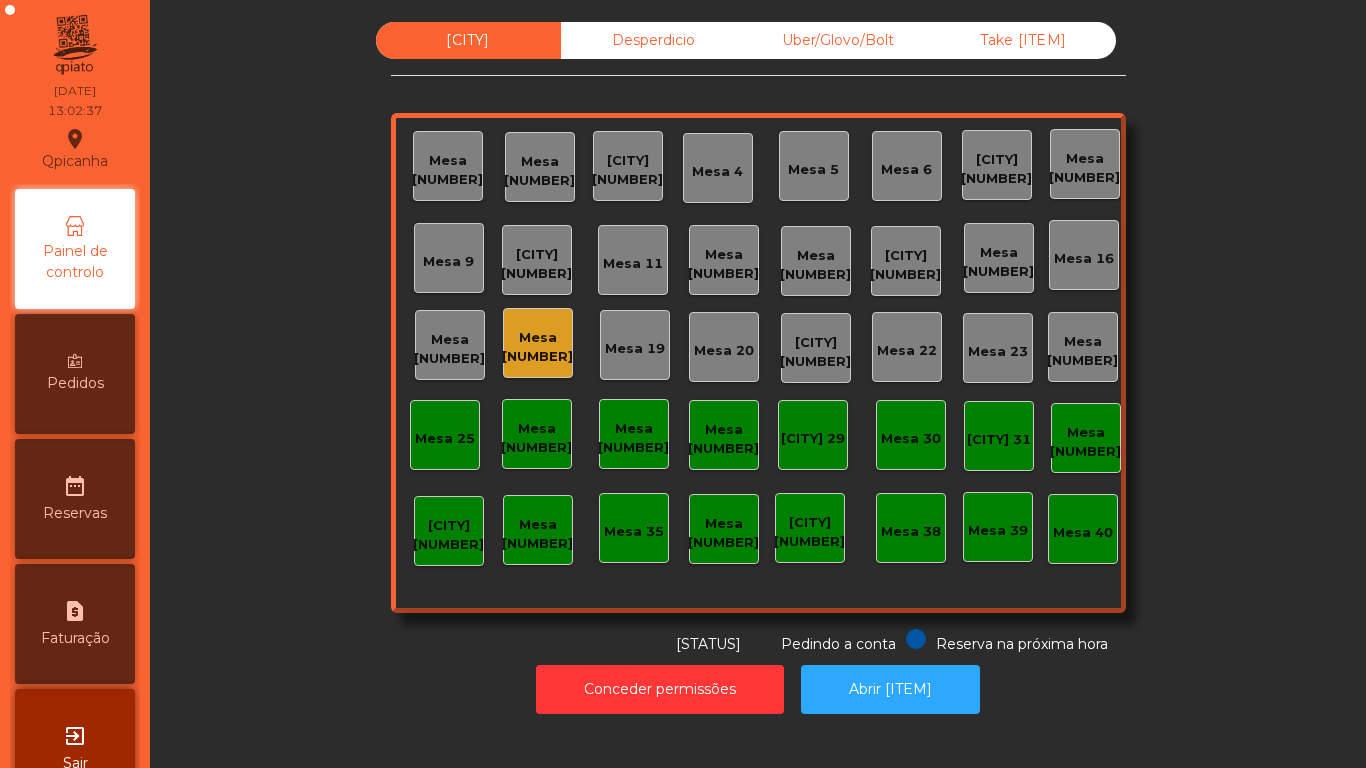 click on "Mesa [NUMBER]" at bounding box center [447, 170] 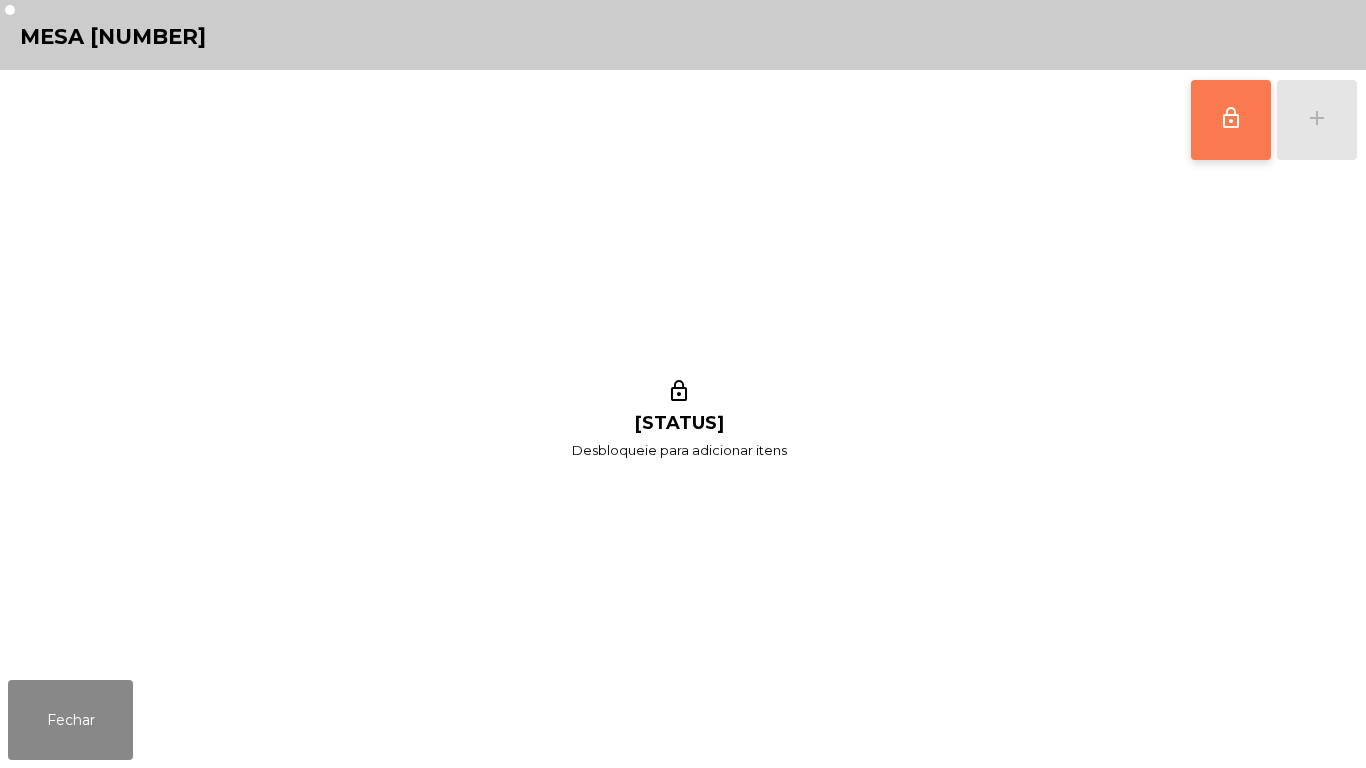 click on "lock_outline" at bounding box center (1231, 120) 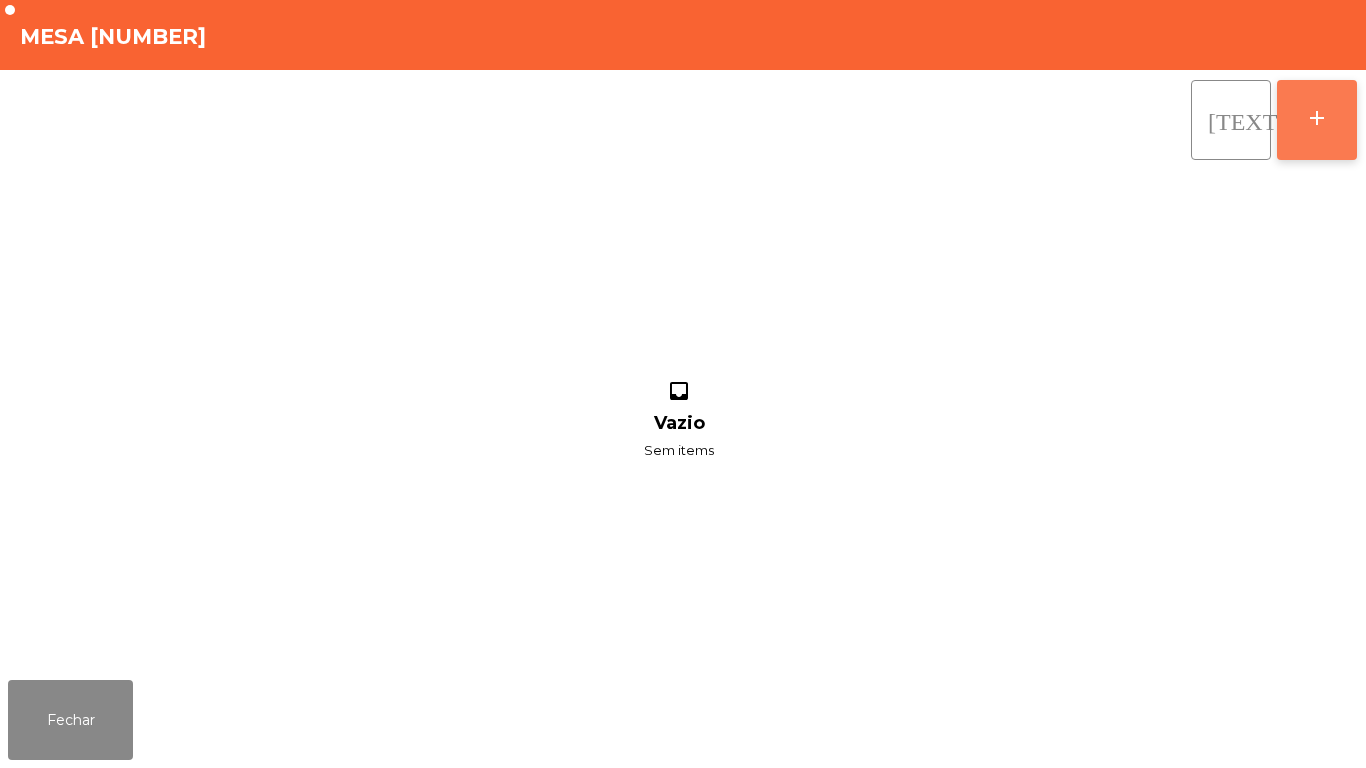 click on "add" at bounding box center (1317, 118) 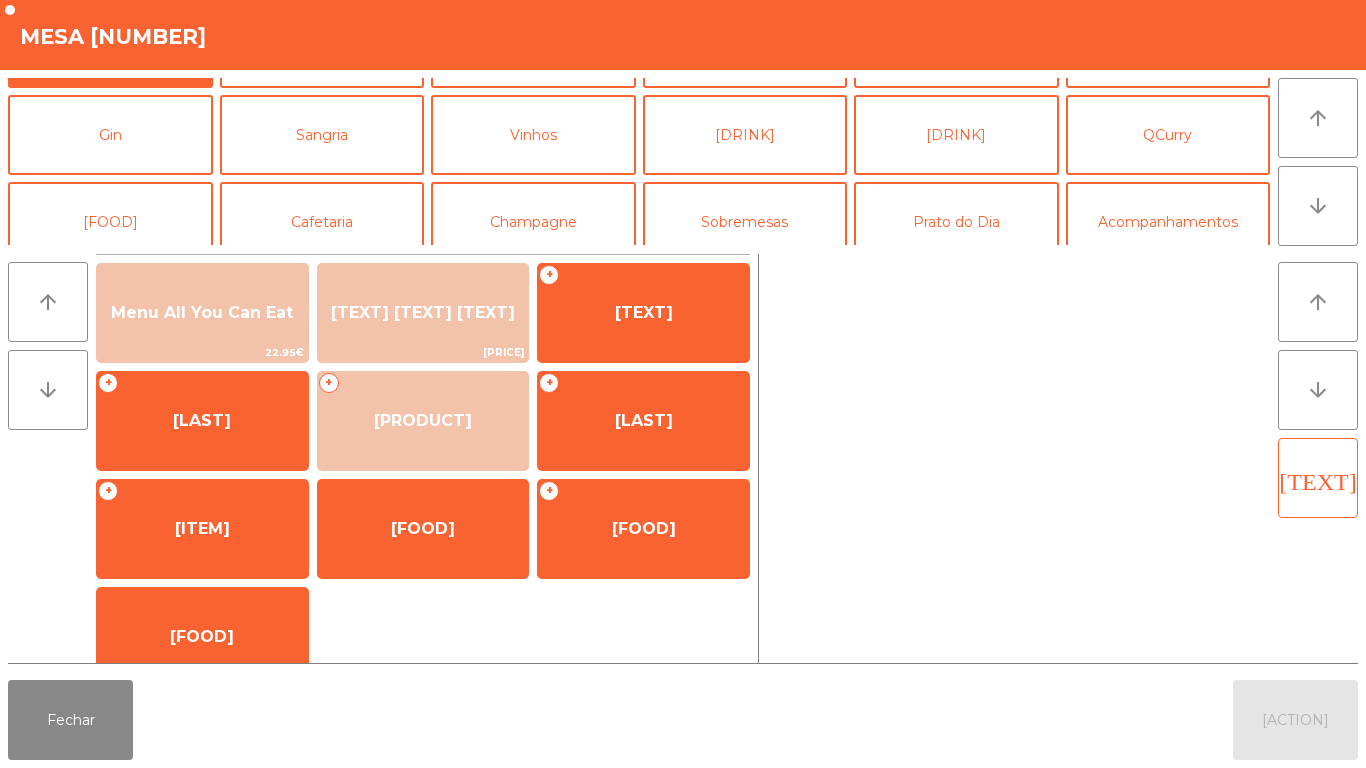 scroll, scrollTop: 85, scrollLeft: 0, axis: vertical 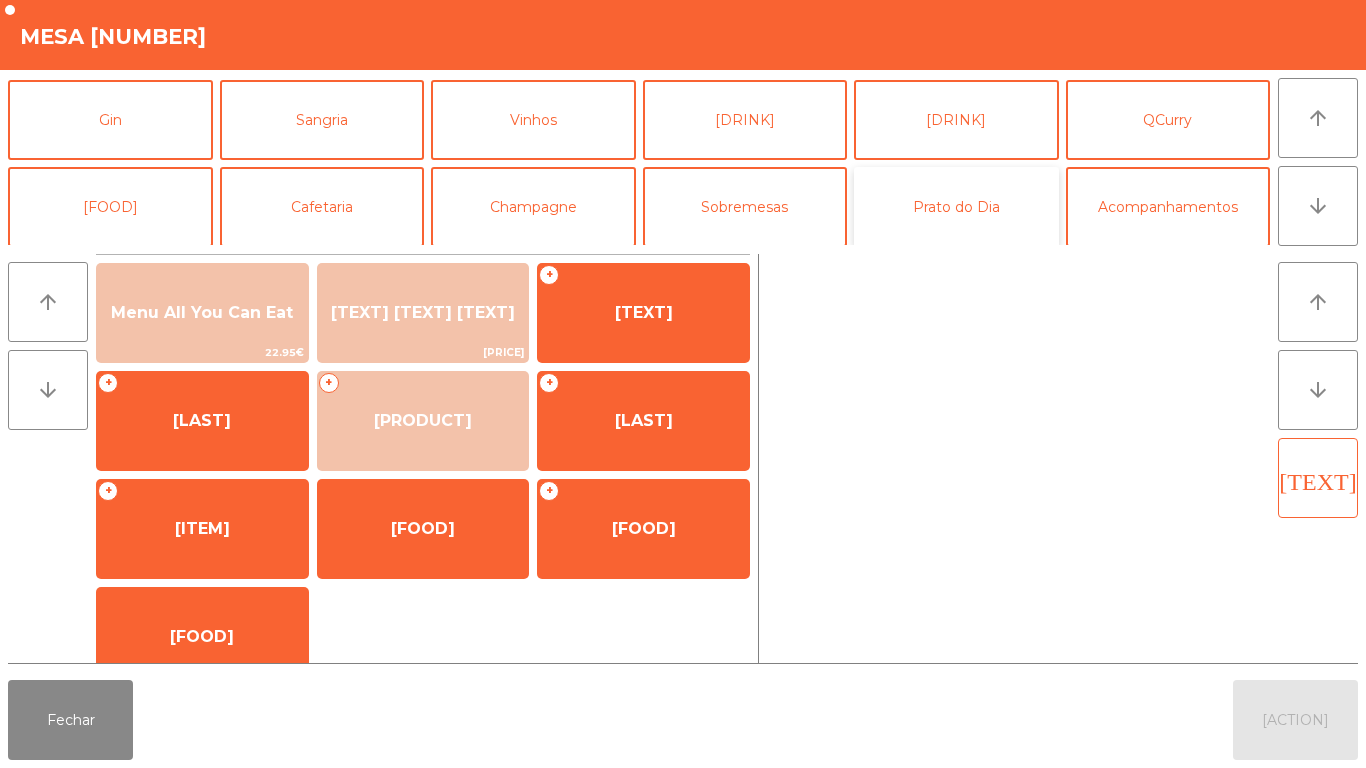 click on "Prato do Dia" at bounding box center (956, 207) 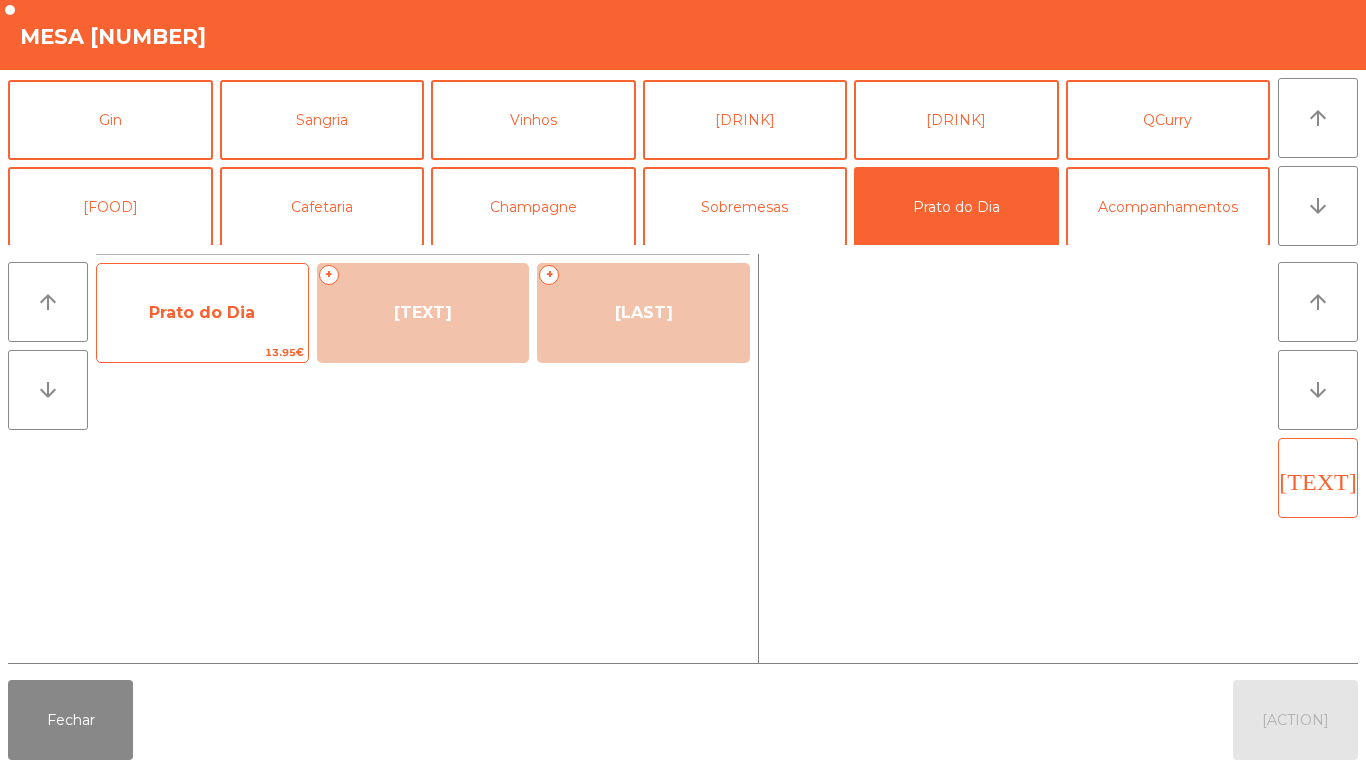 click on "Prato do Dia" at bounding box center [202, 312] 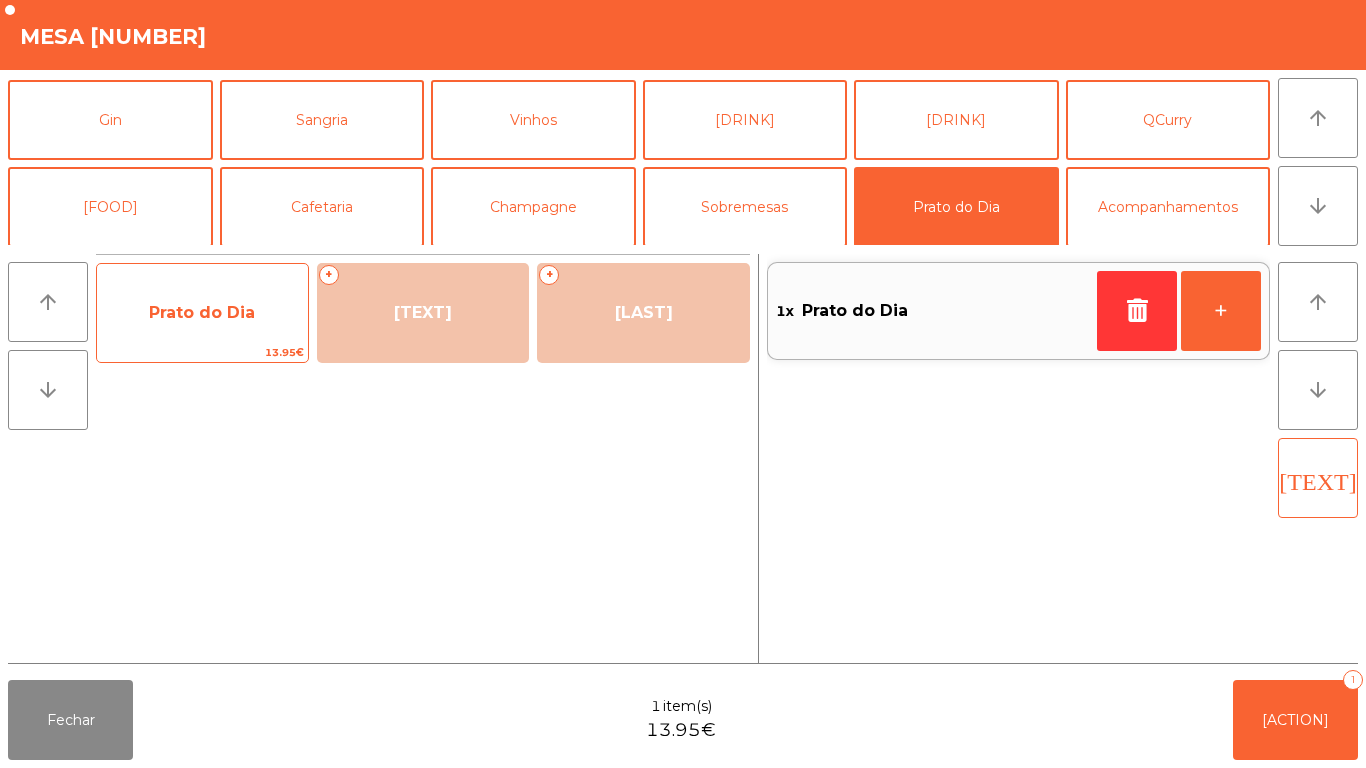 click on "Prato do Dia" at bounding box center (202, 313) 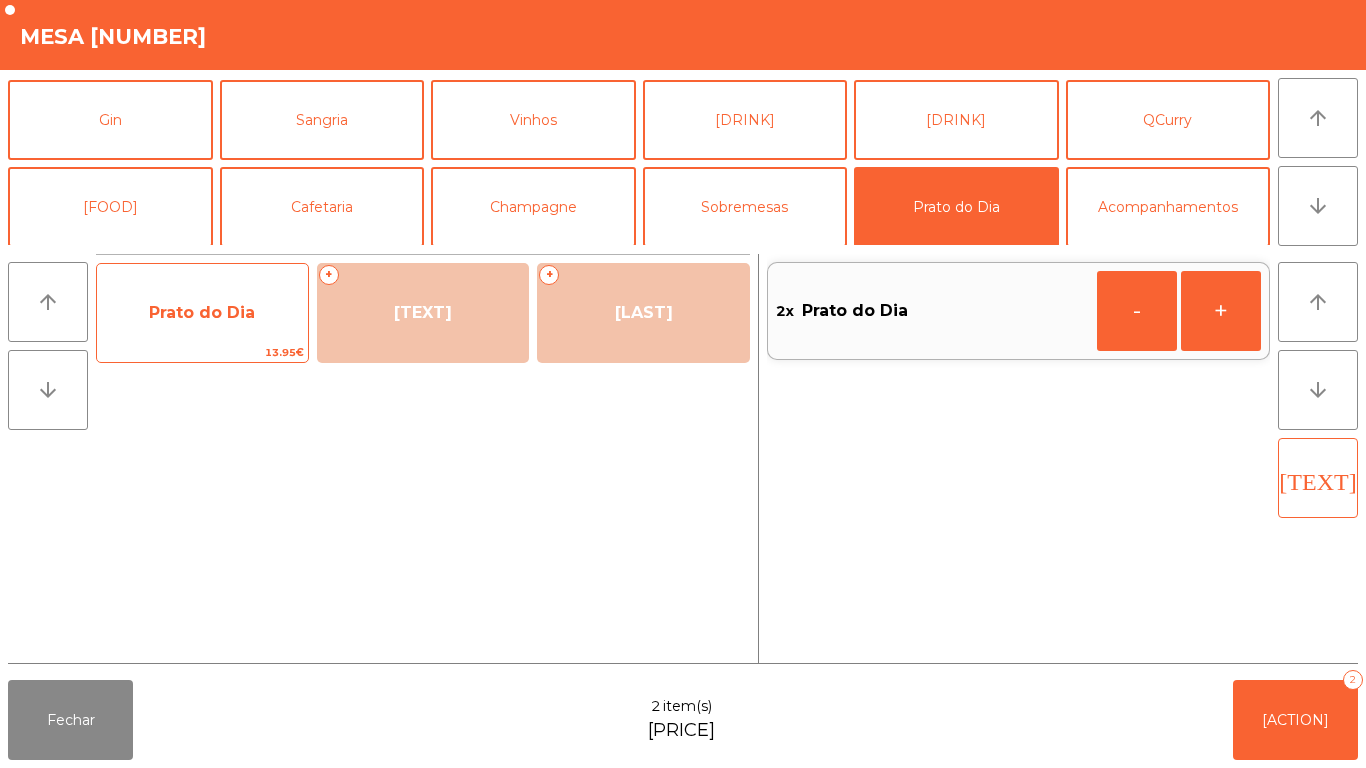 click on "Prato do Dia" at bounding box center (202, 313) 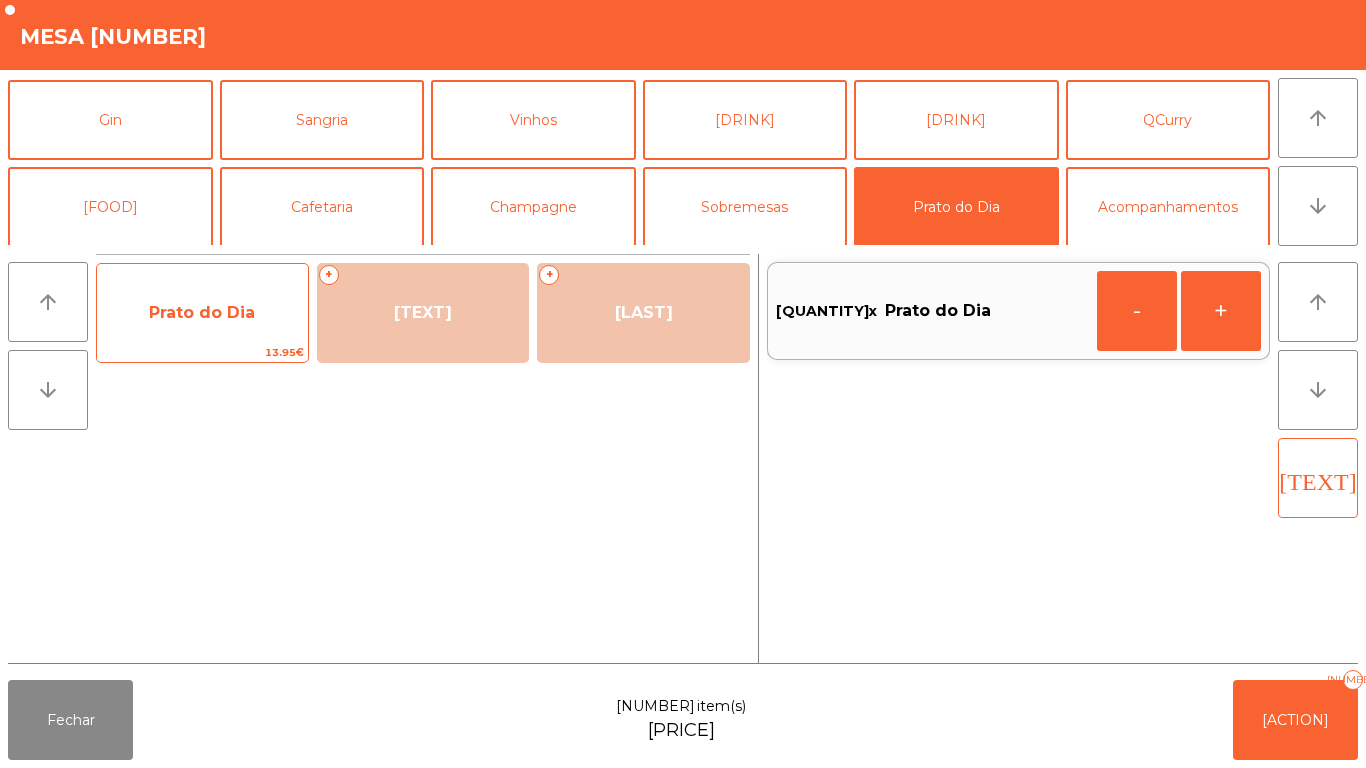 click on "Prato do Dia" at bounding box center (202, 312) 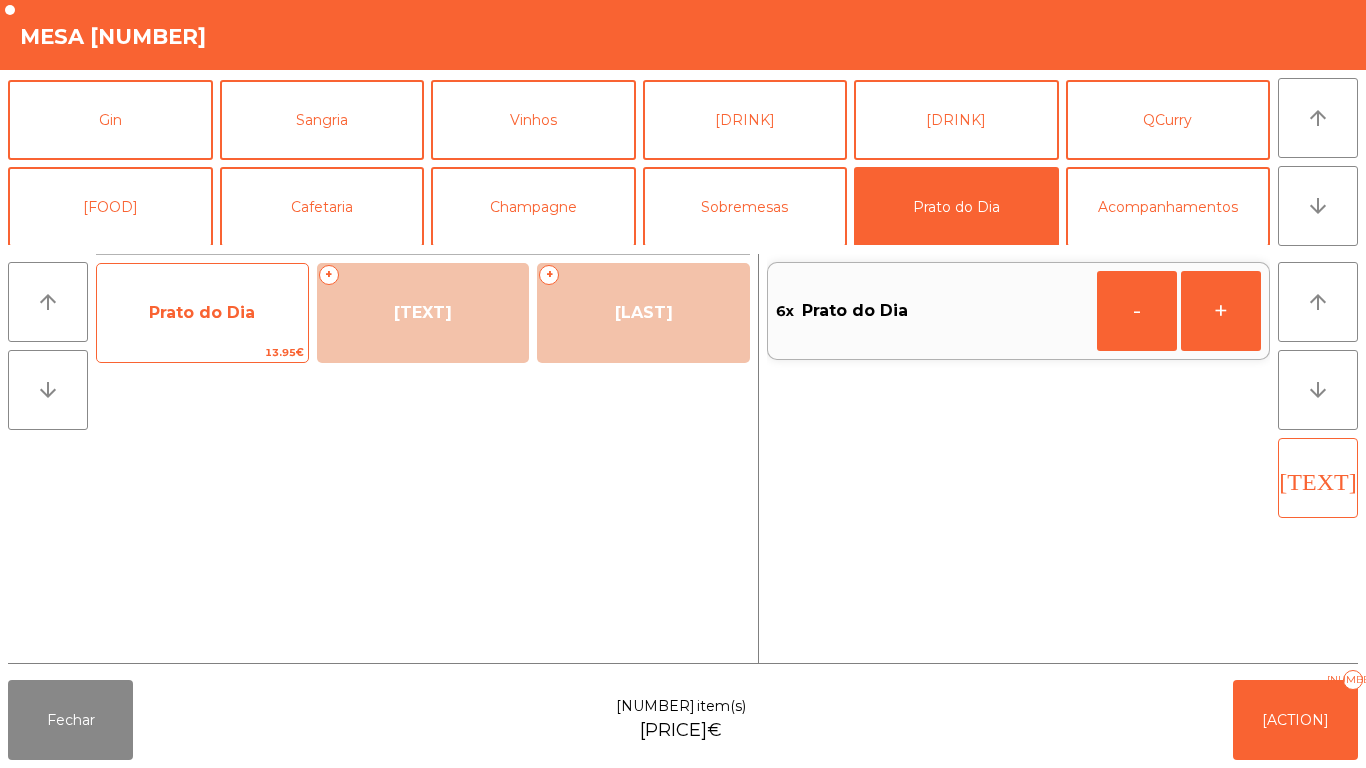 click on "Prato do Dia" at bounding box center [202, 312] 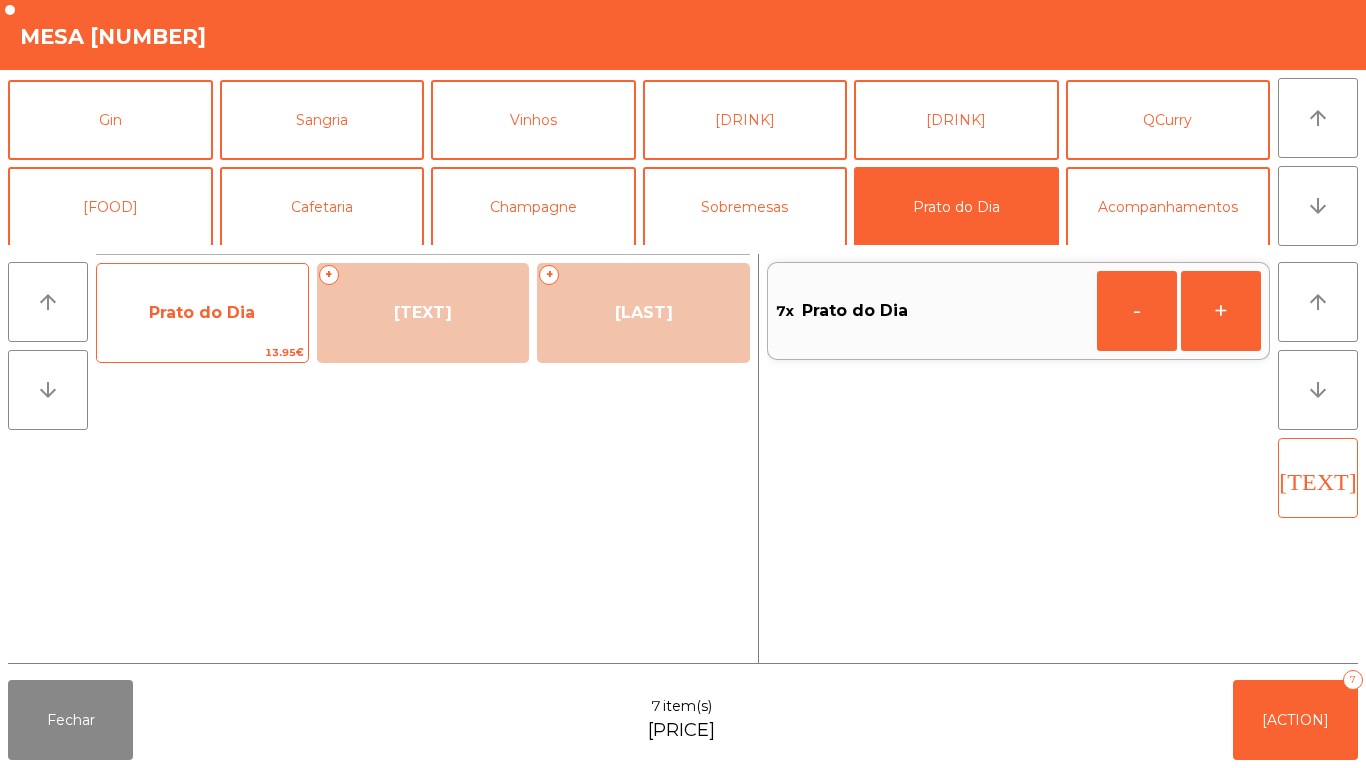 click on "Prato do Dia" at bounding box center (202, 312) 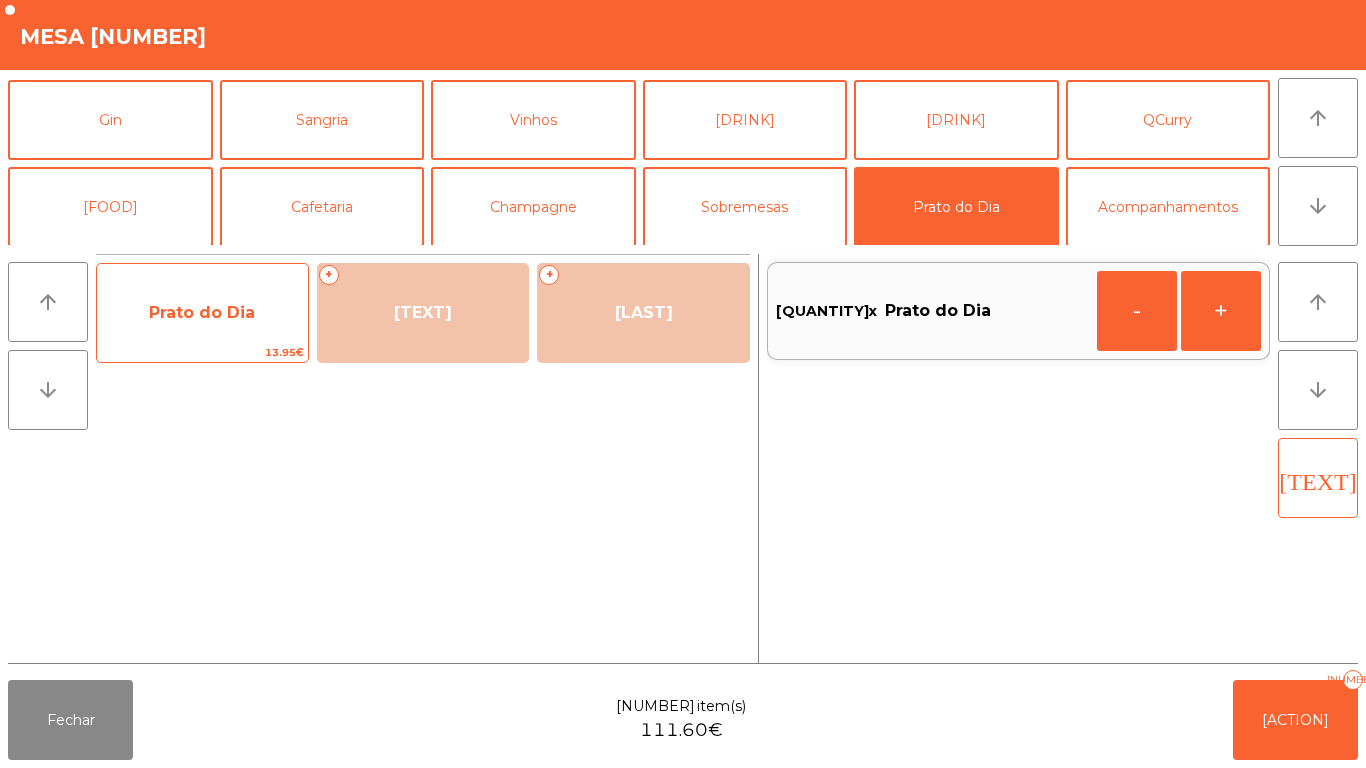 click on "Prato do Dia" at bounding box center [202, 313] 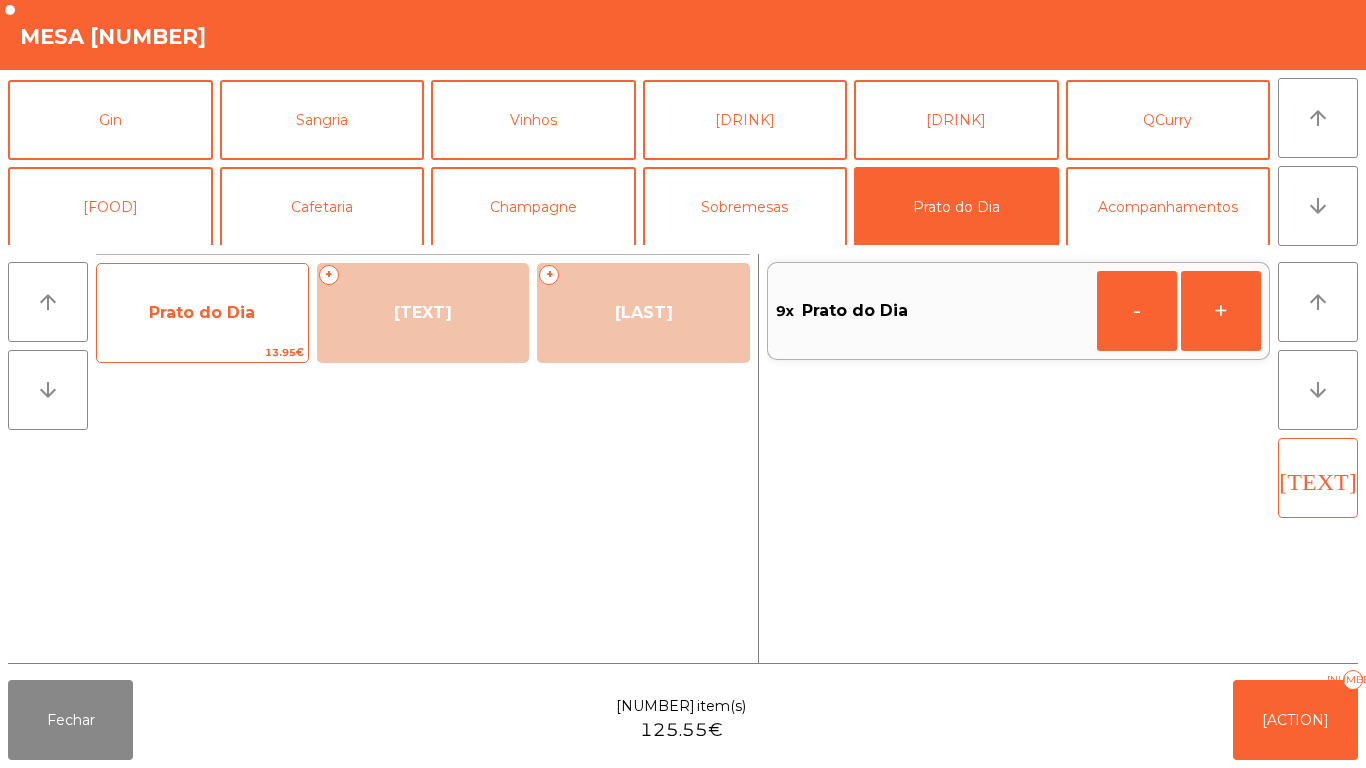 click on "Prato do Dia" at bounding box center [202, 313] 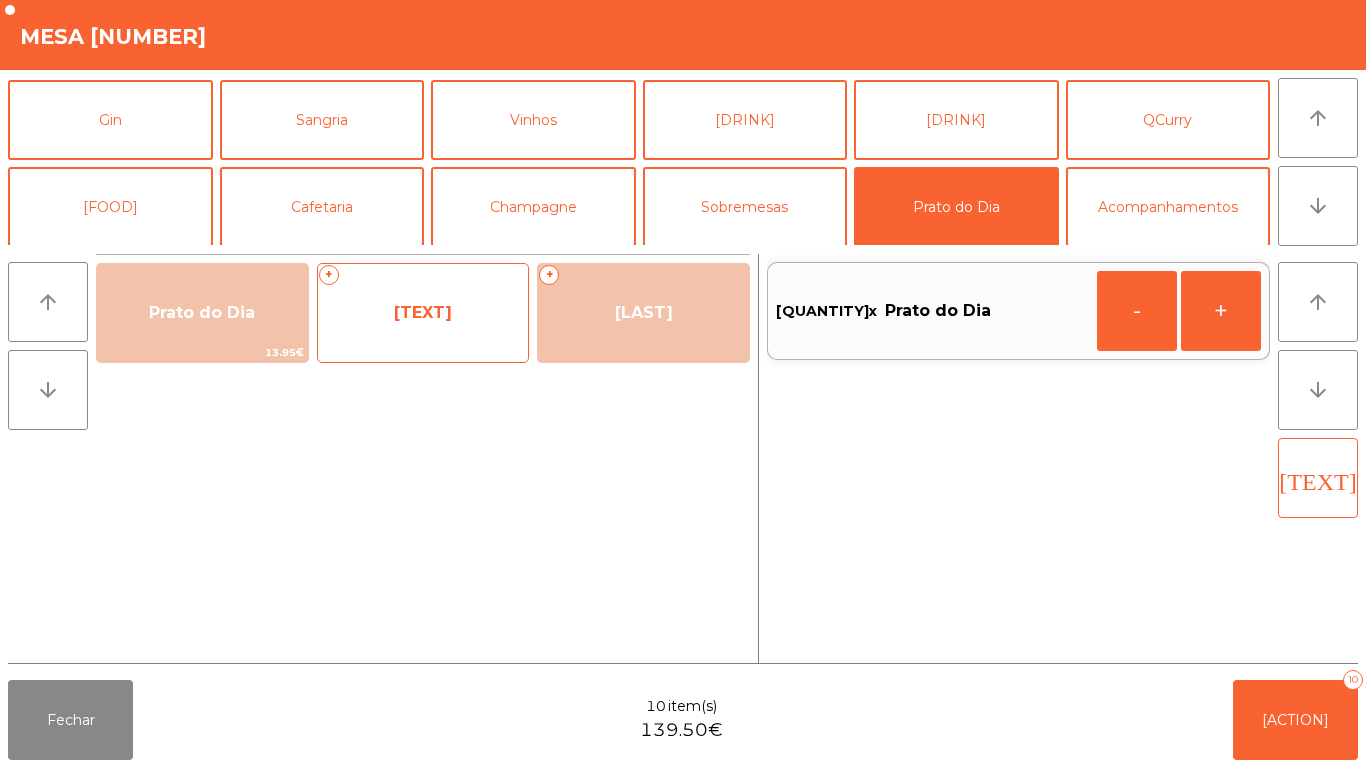 click on "[TEXT]" at bounding box center (423, 313) 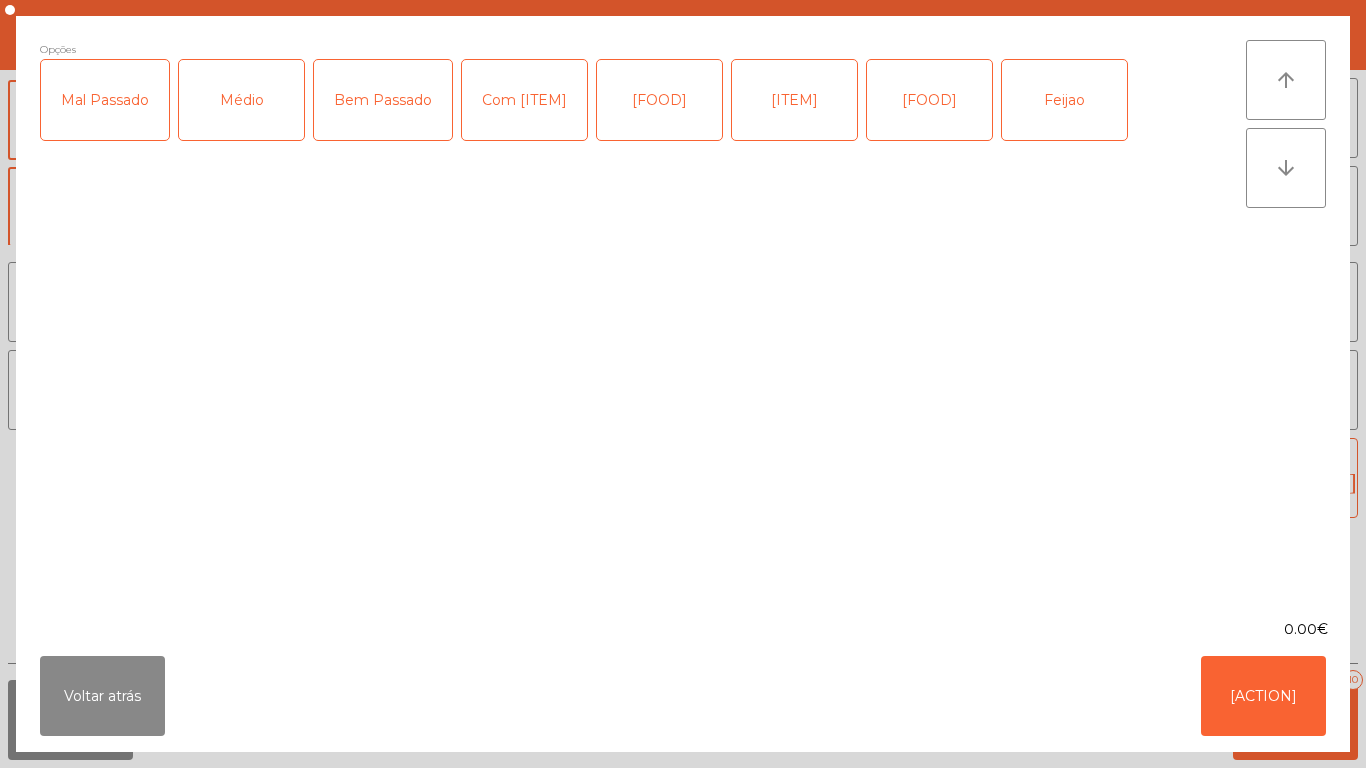 click on "Mal Passado" at bounding box center (105, 100) 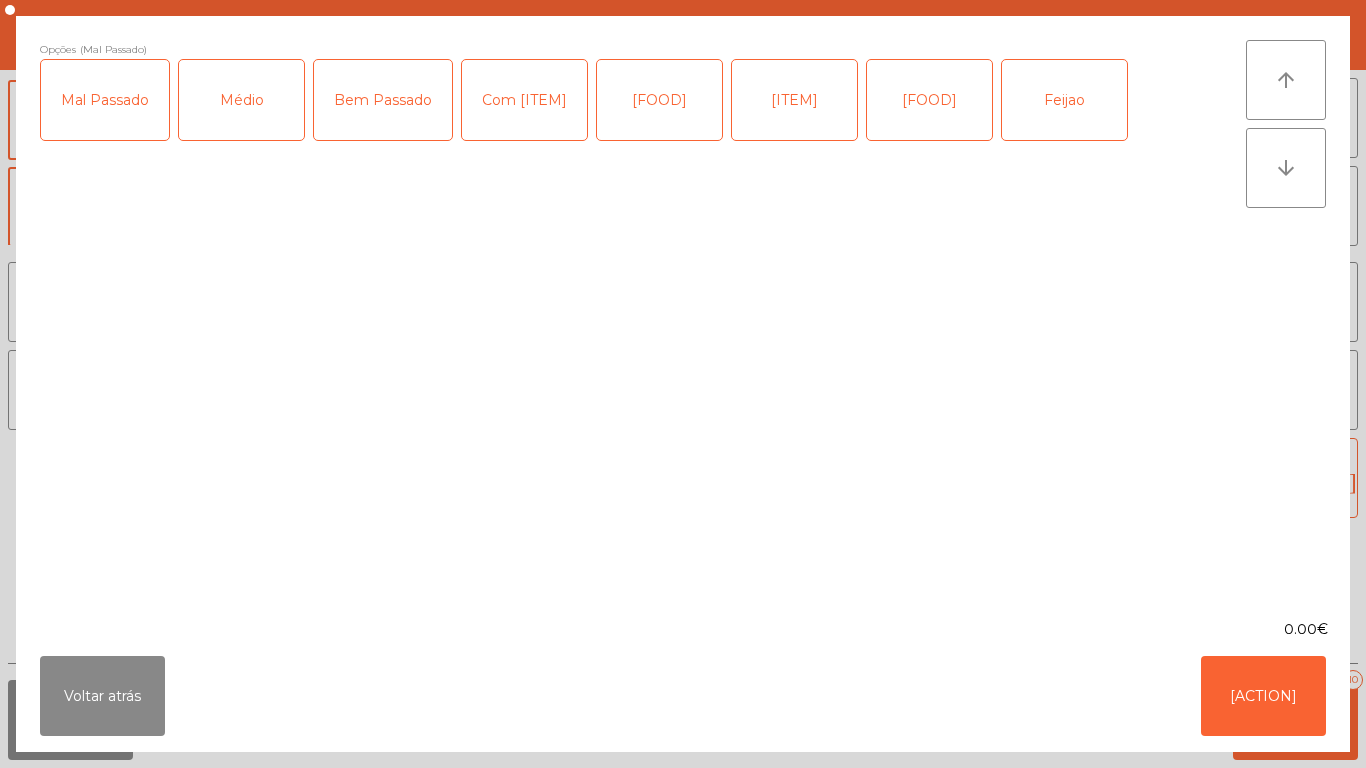 click on "Com [ITEM]" at bounding box center [524, 100] 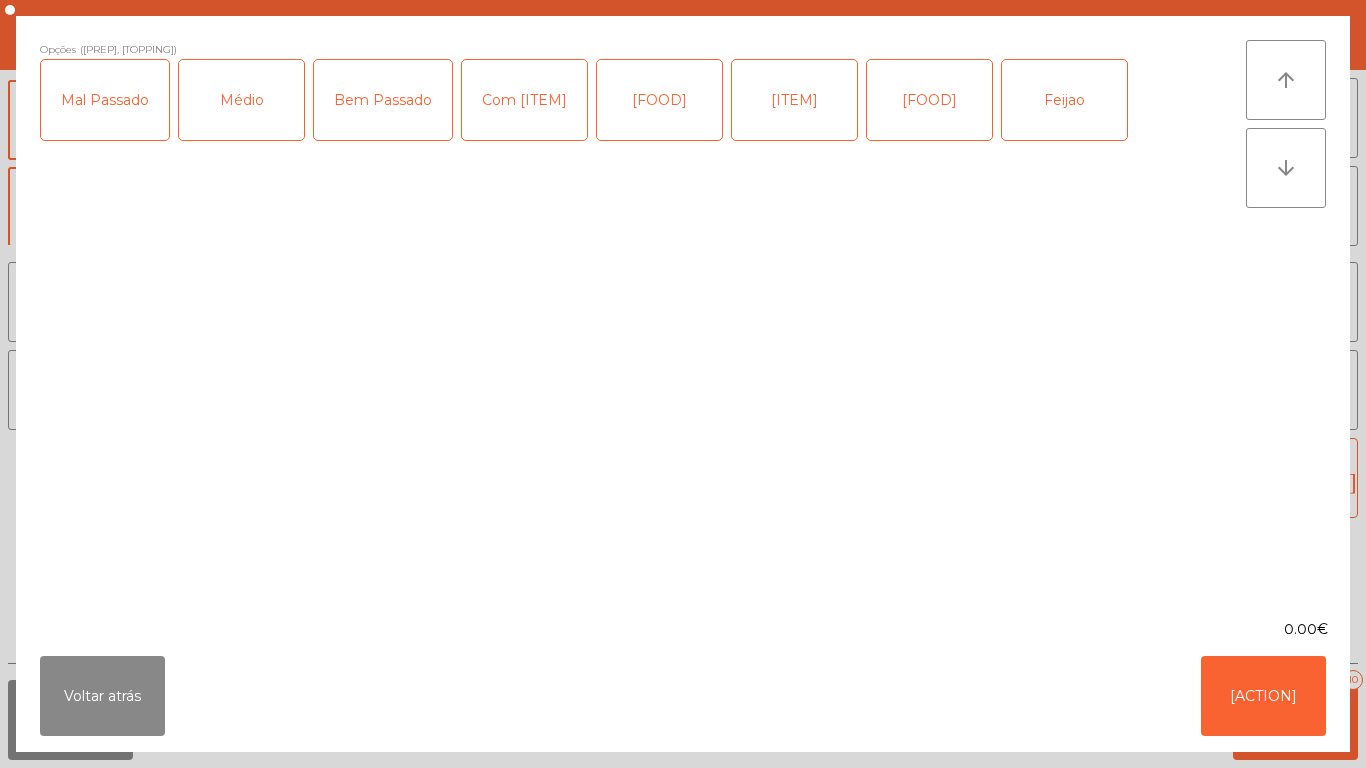 click on "[FOOD]" at bounding box center [659, 100] 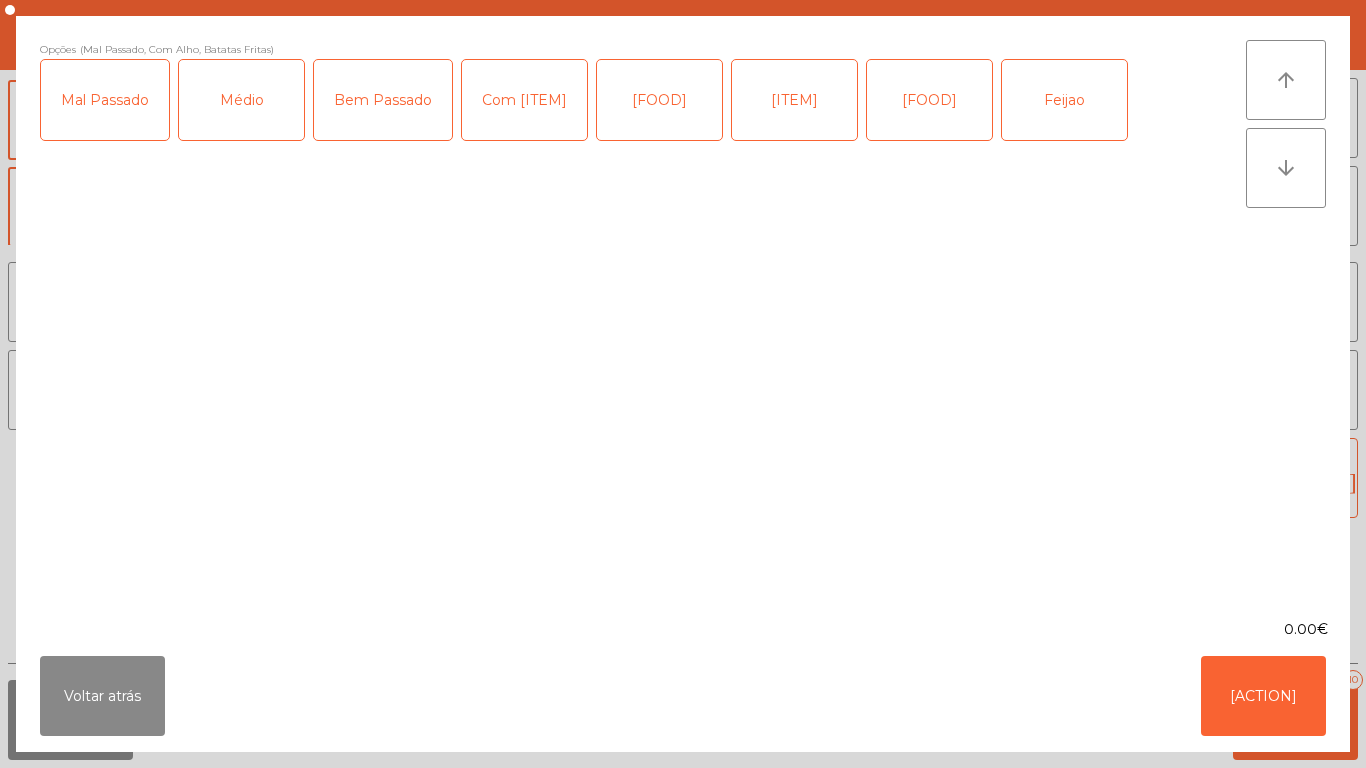 click on "[FOOD]" at bounding box center (929, 100) 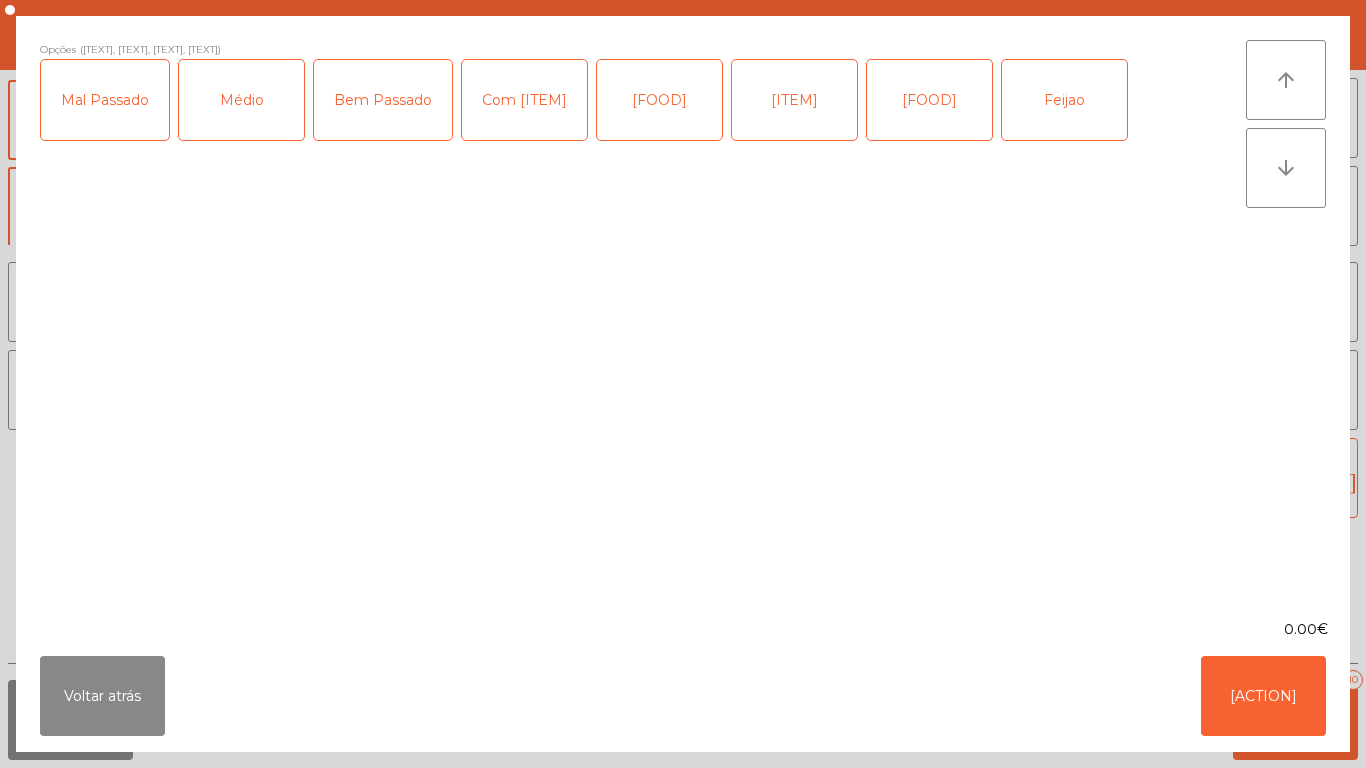click on "Feijao" at bounding box center [1064, 100] 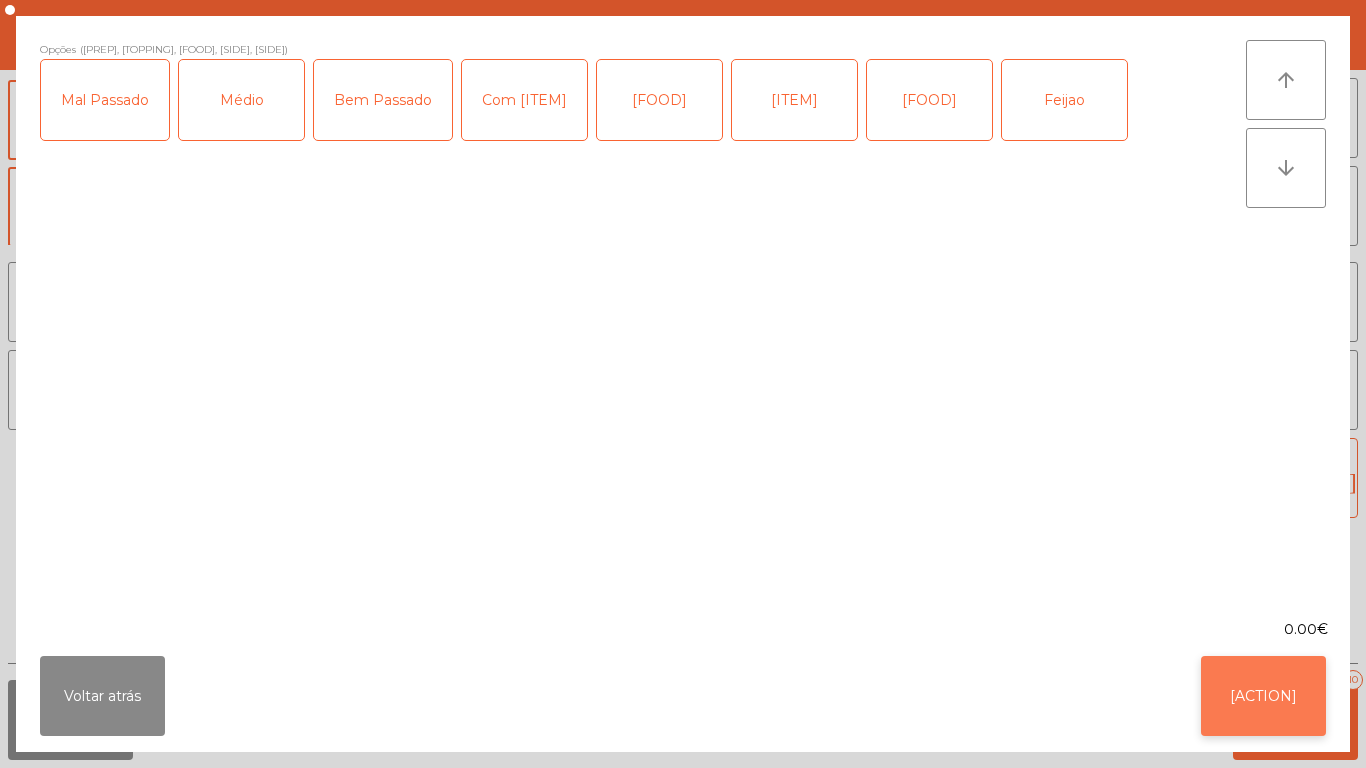 click on "[ACTION]" at bounding box center (1263, 696) 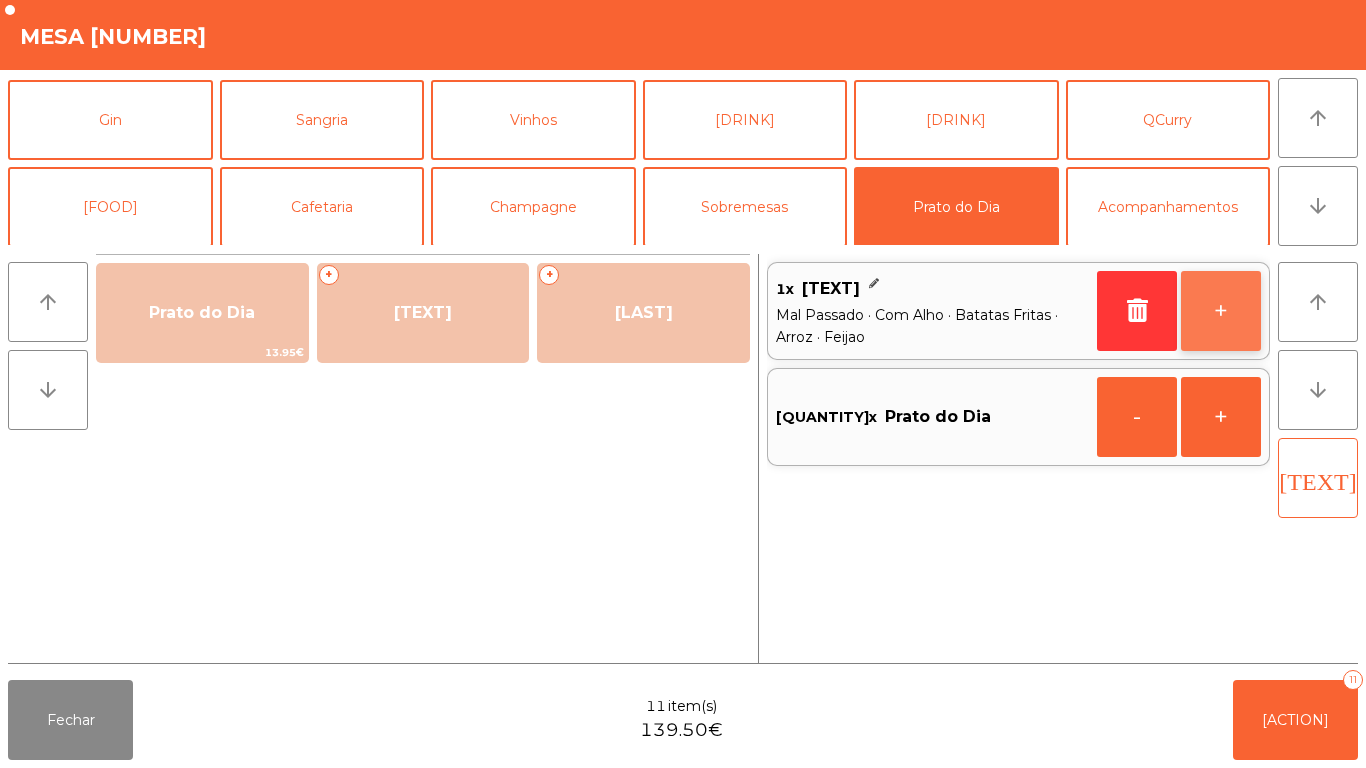 click on "+" at bounding box center [1221, 311] 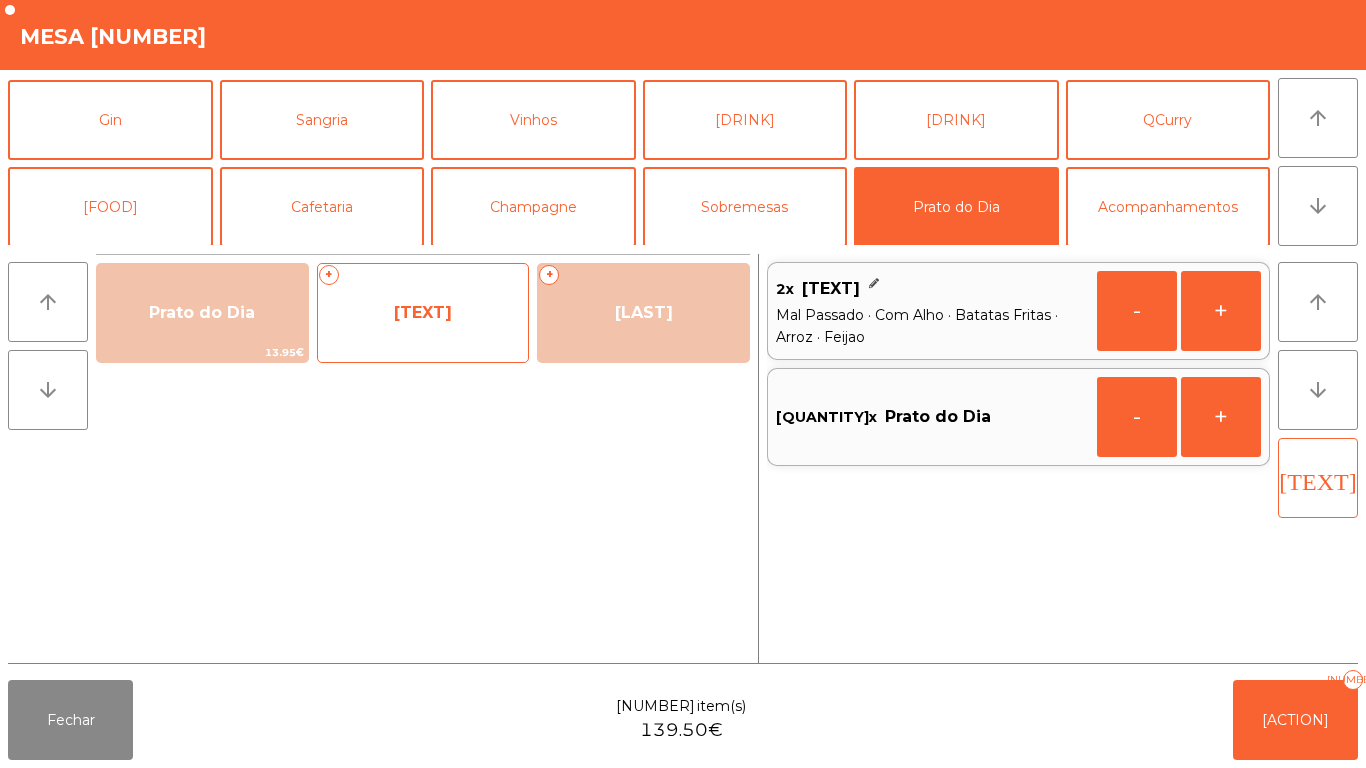 click on "[TEXT]" at bounding box center [202, 312] 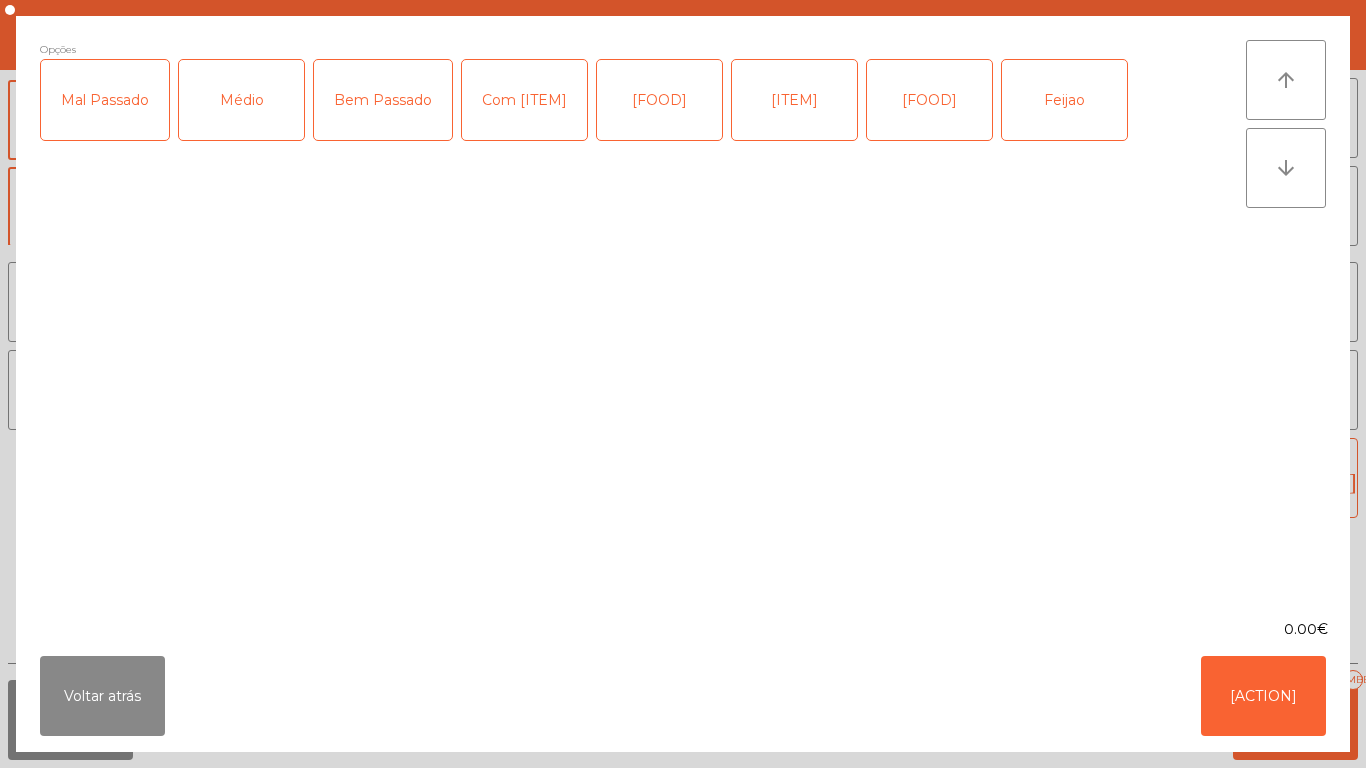 click on "Médio" at bounding box center (241, 100) 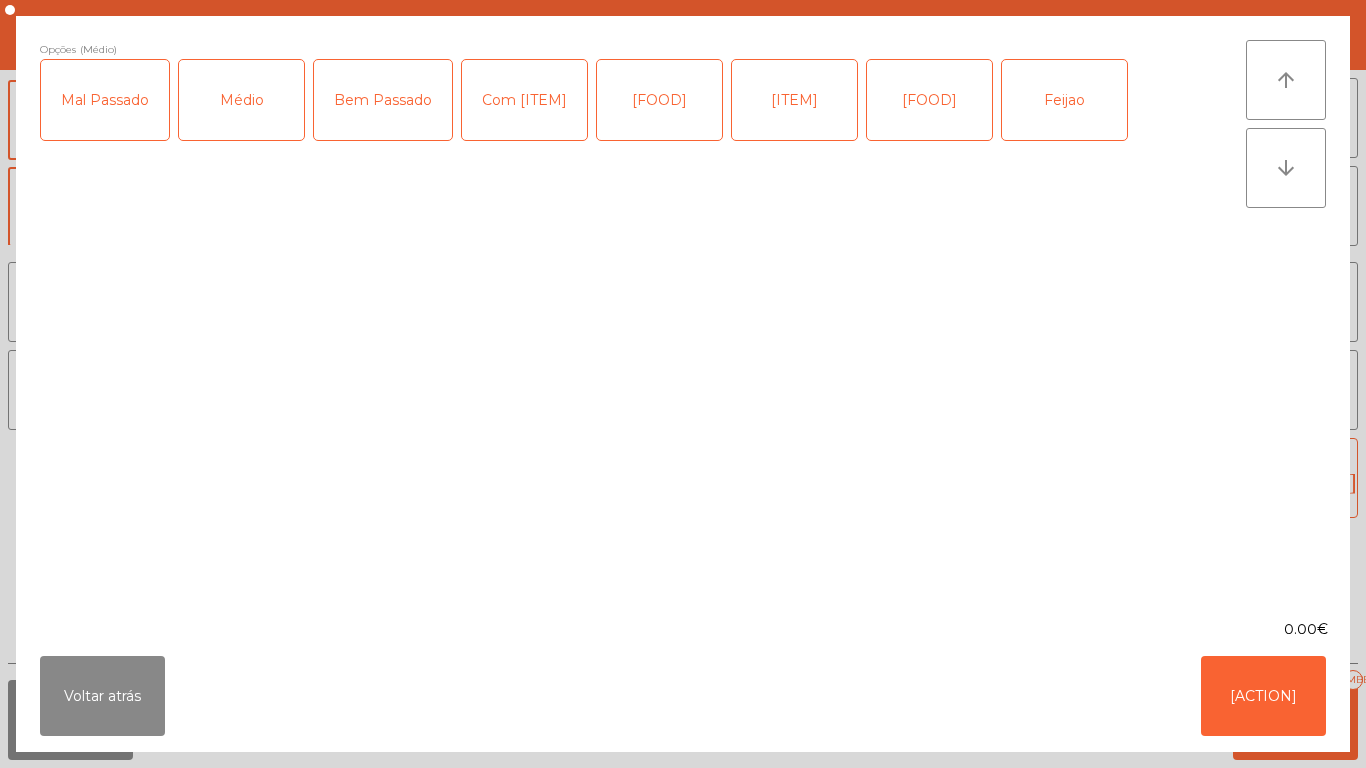 click on "Com [ITEM]" at bounding box center (524, 100) 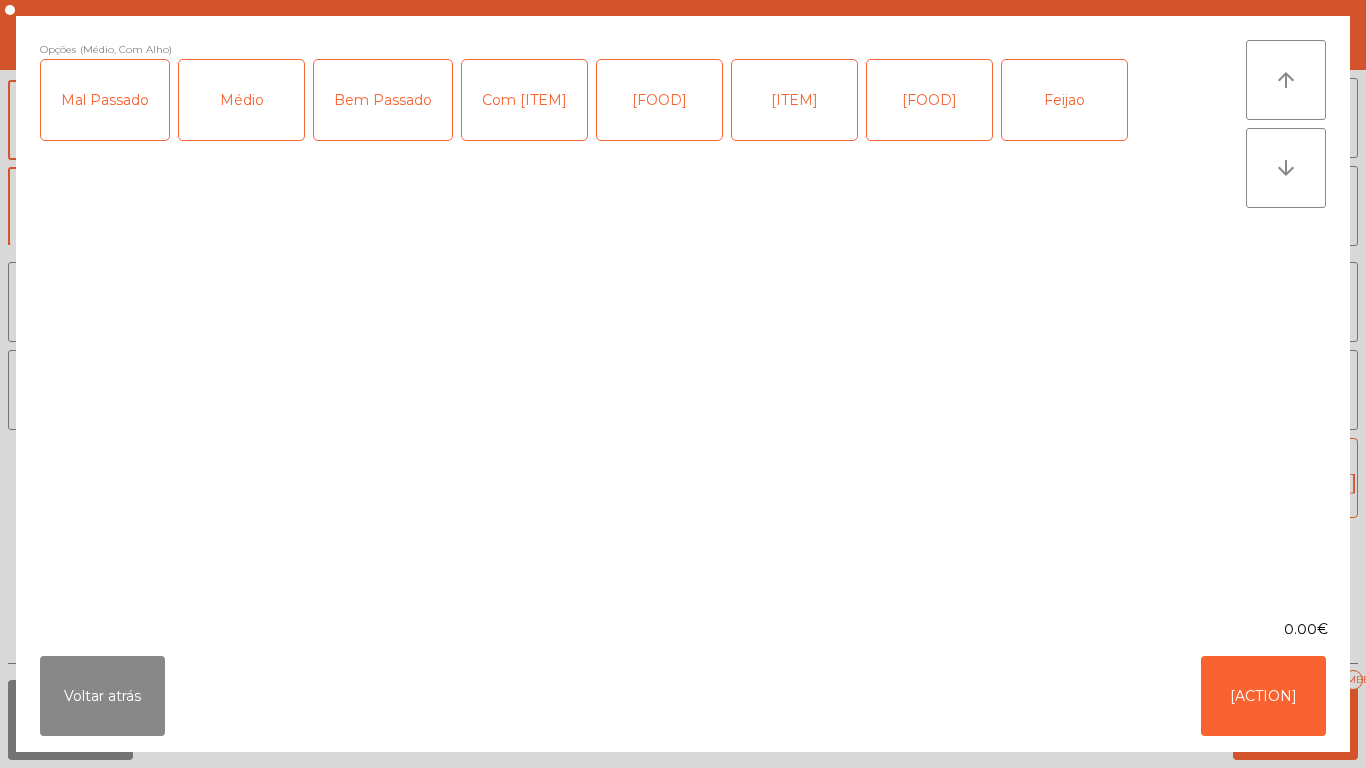 click on "[FOOD]" at bounding box center (659, 100) 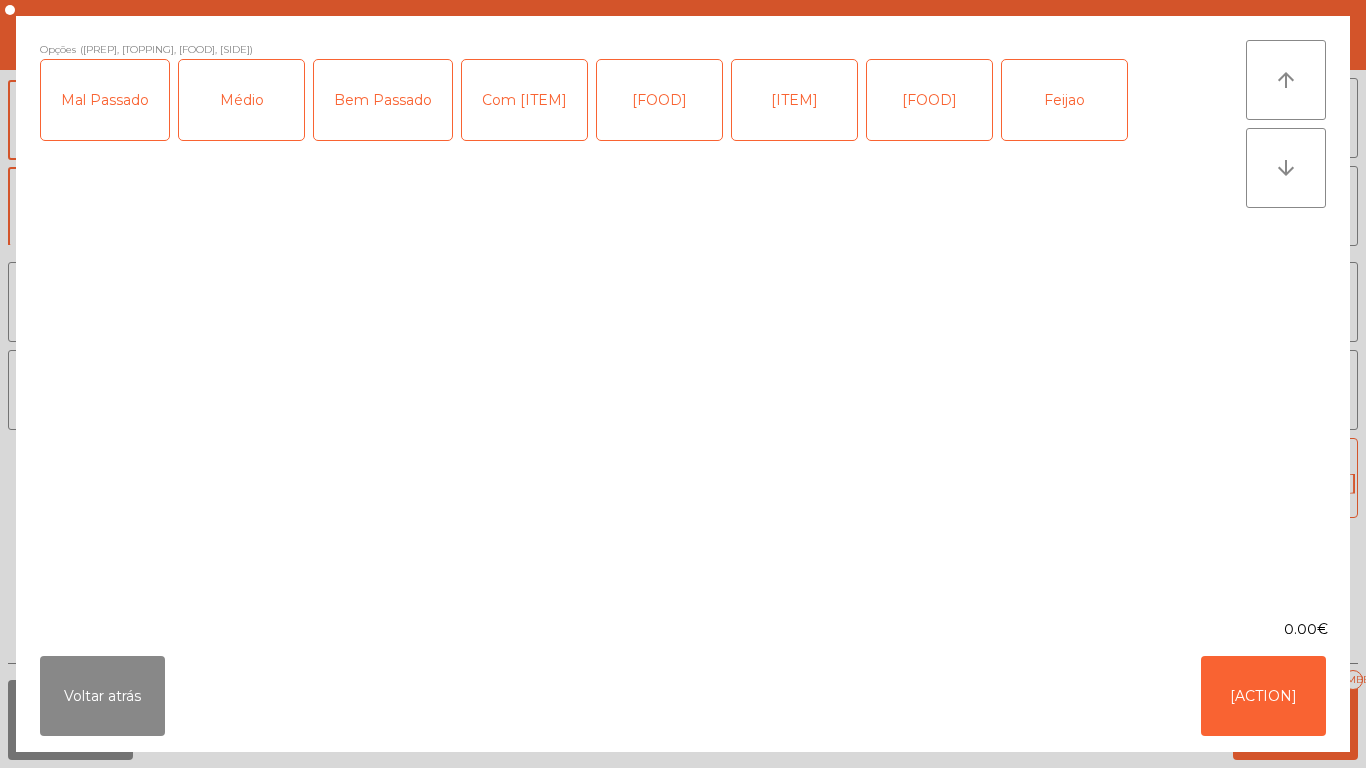 click on "[FOOD]" at bounding box center (929, 100) 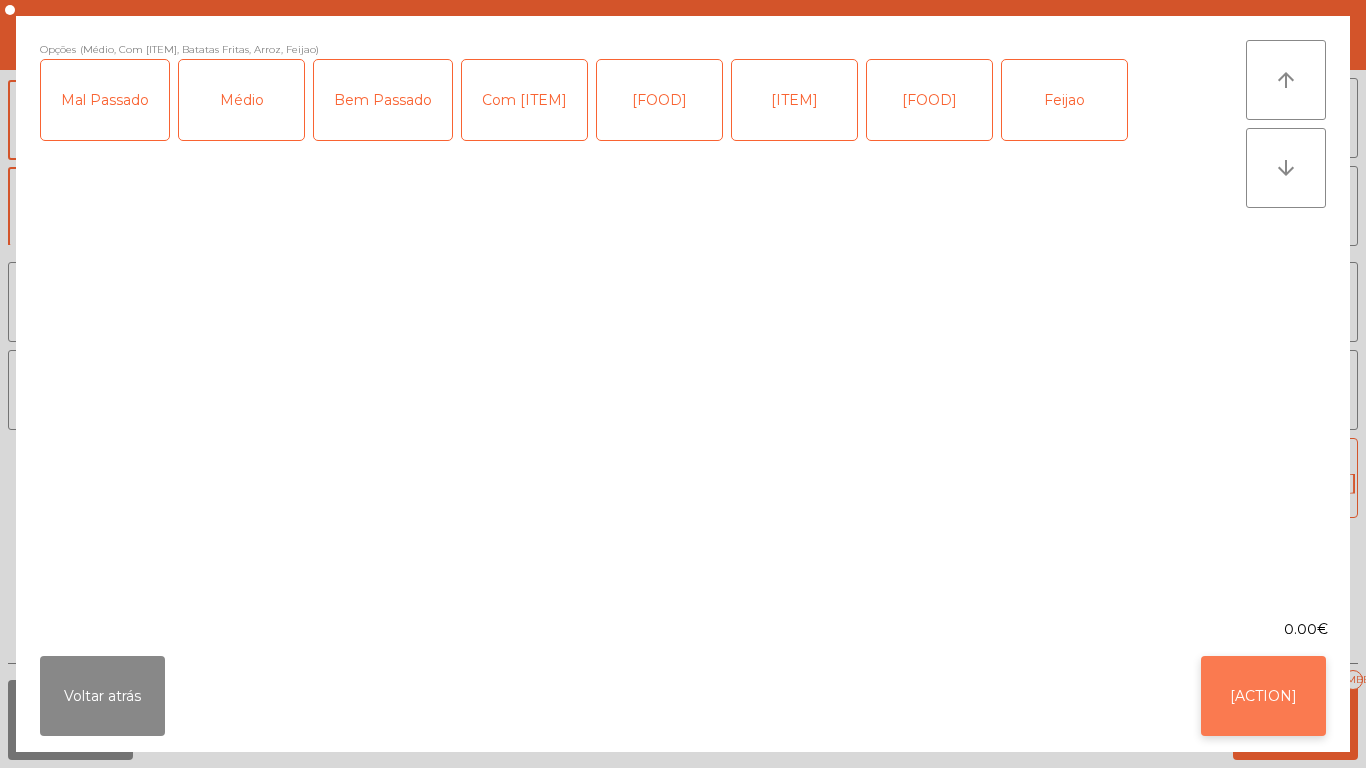 click on "[ACTION]" at bounding box center [1263, 696] 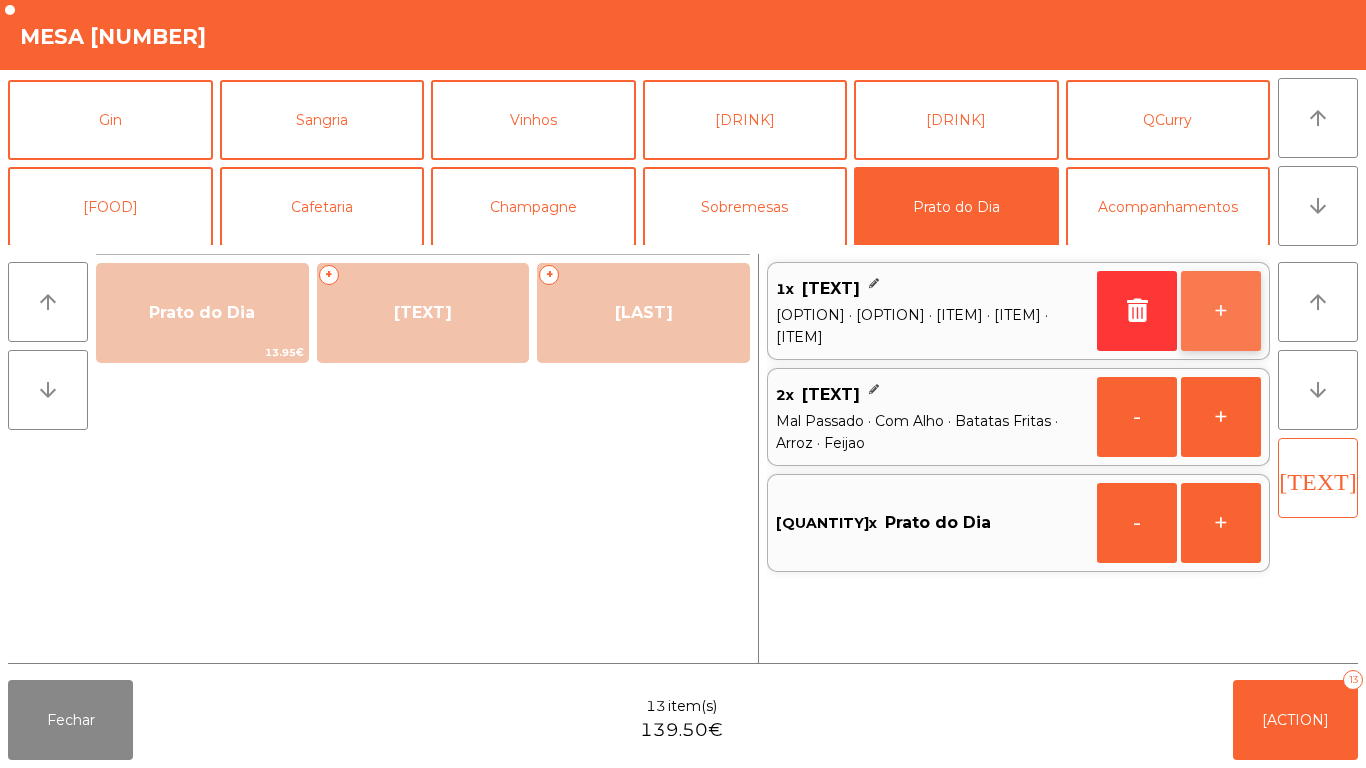 click on "+" at bounding box center [1221, 311] 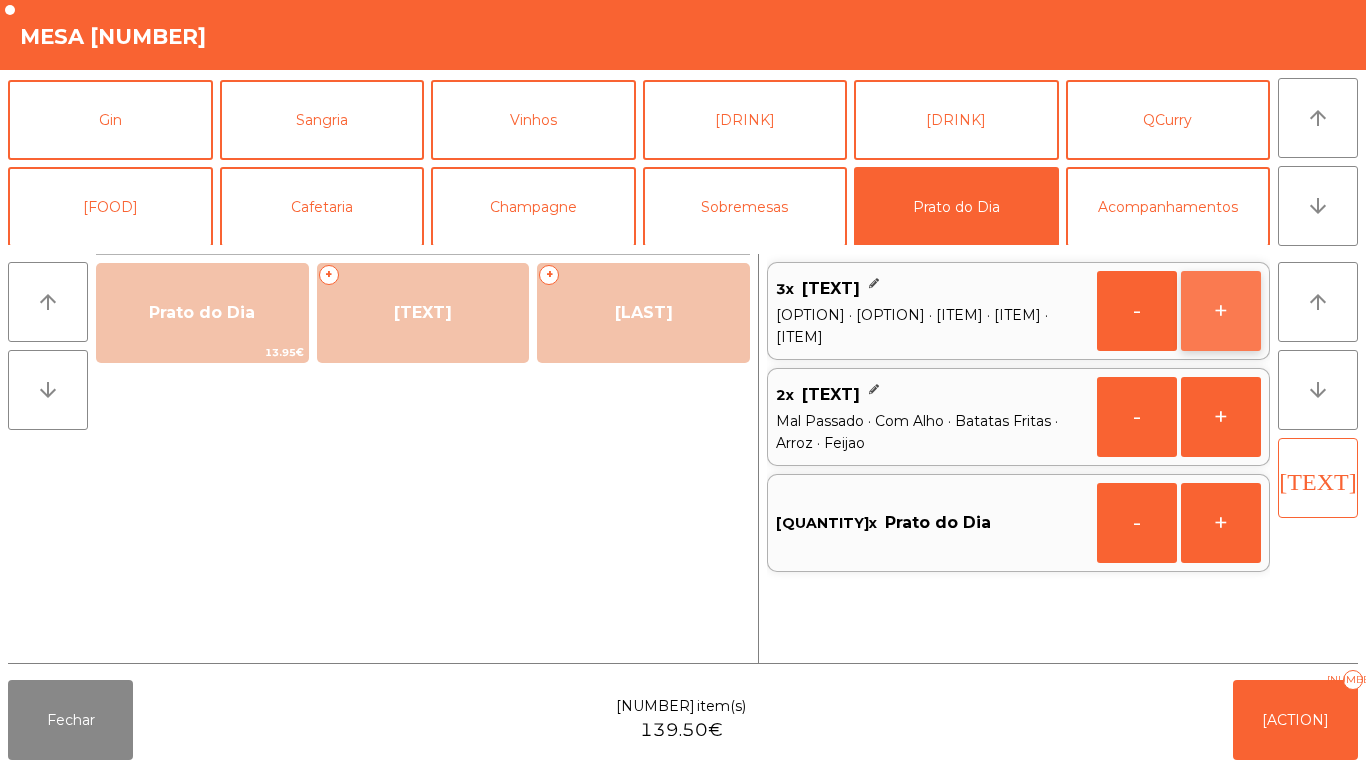 click on "+" at bounding box center (1137, 311) 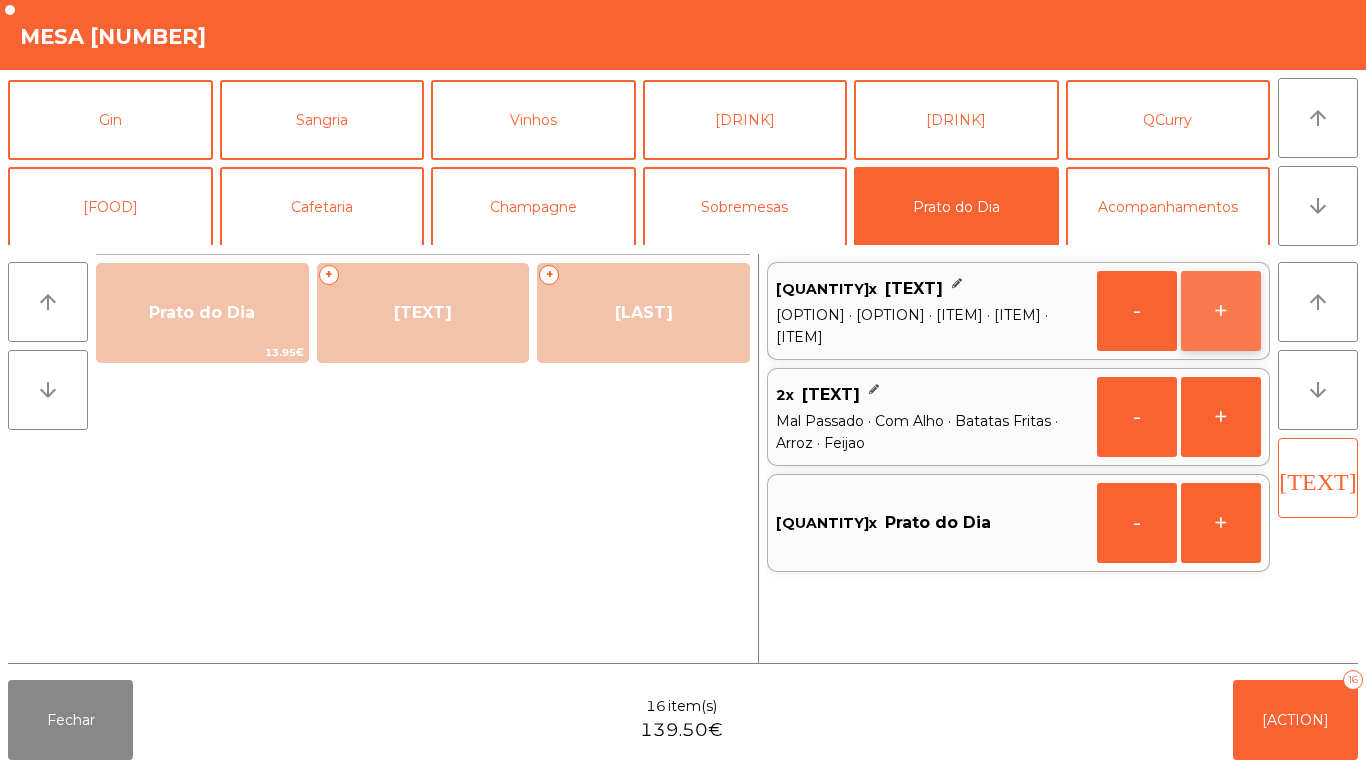 click on "+" at bounding box center (1137, 311) 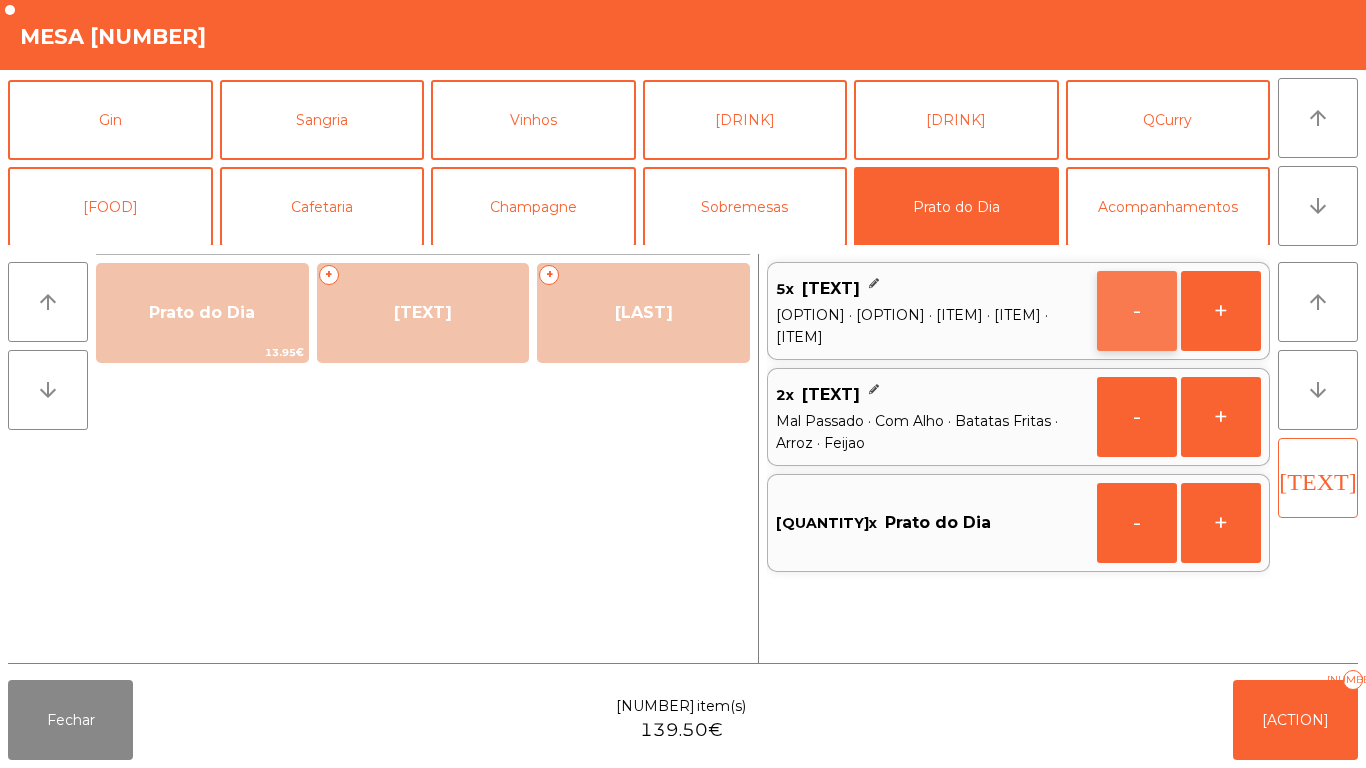 click on "-" at bounding box center (1137, 311) 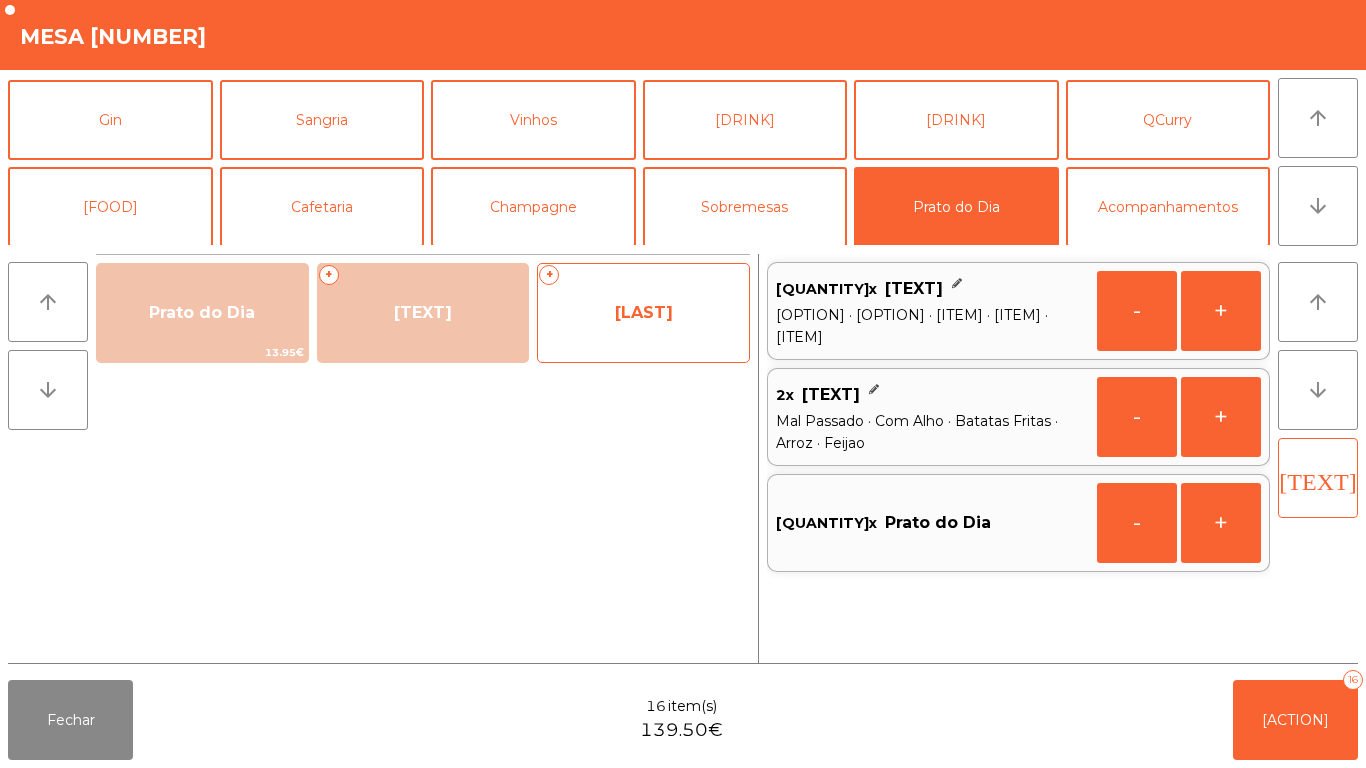 click on "[LAST]" at bounding box center [202, 312] 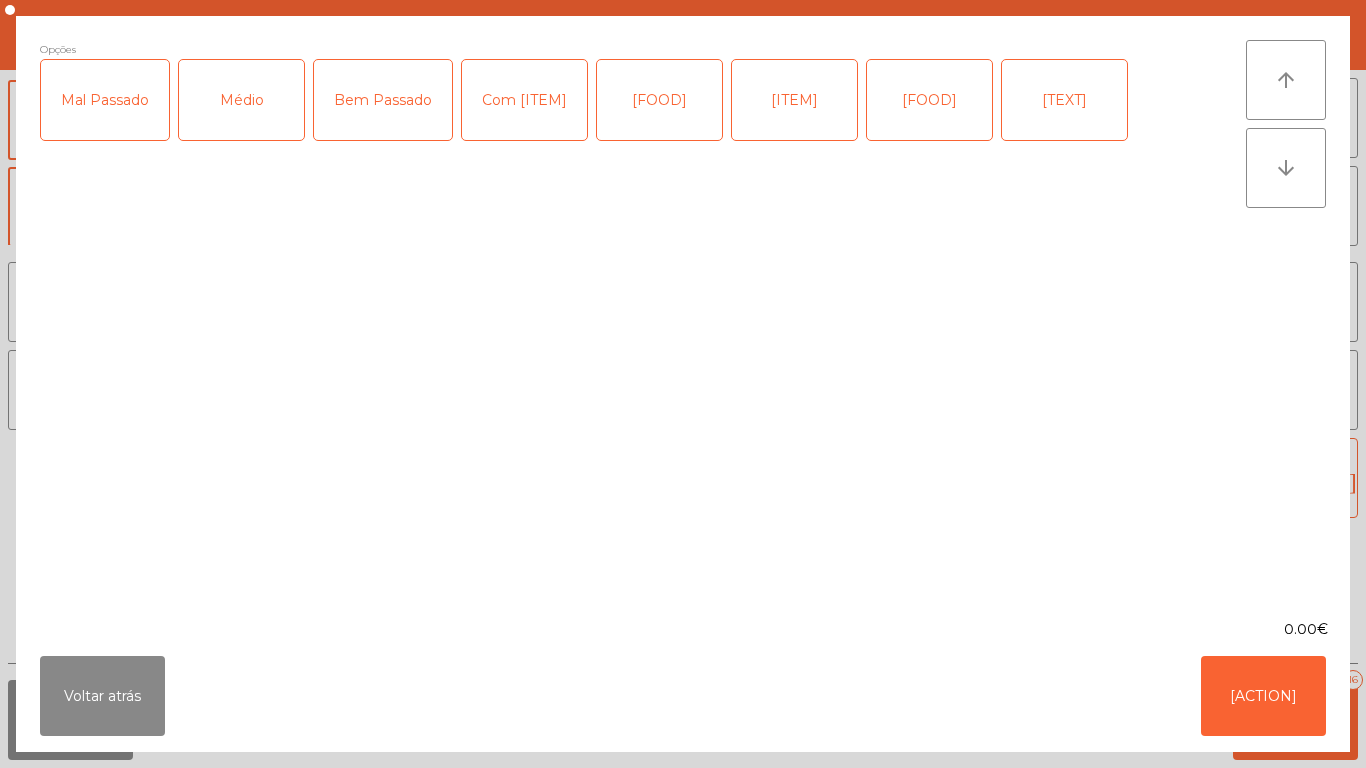 click on "Médio" at bounding box center [241, 100] 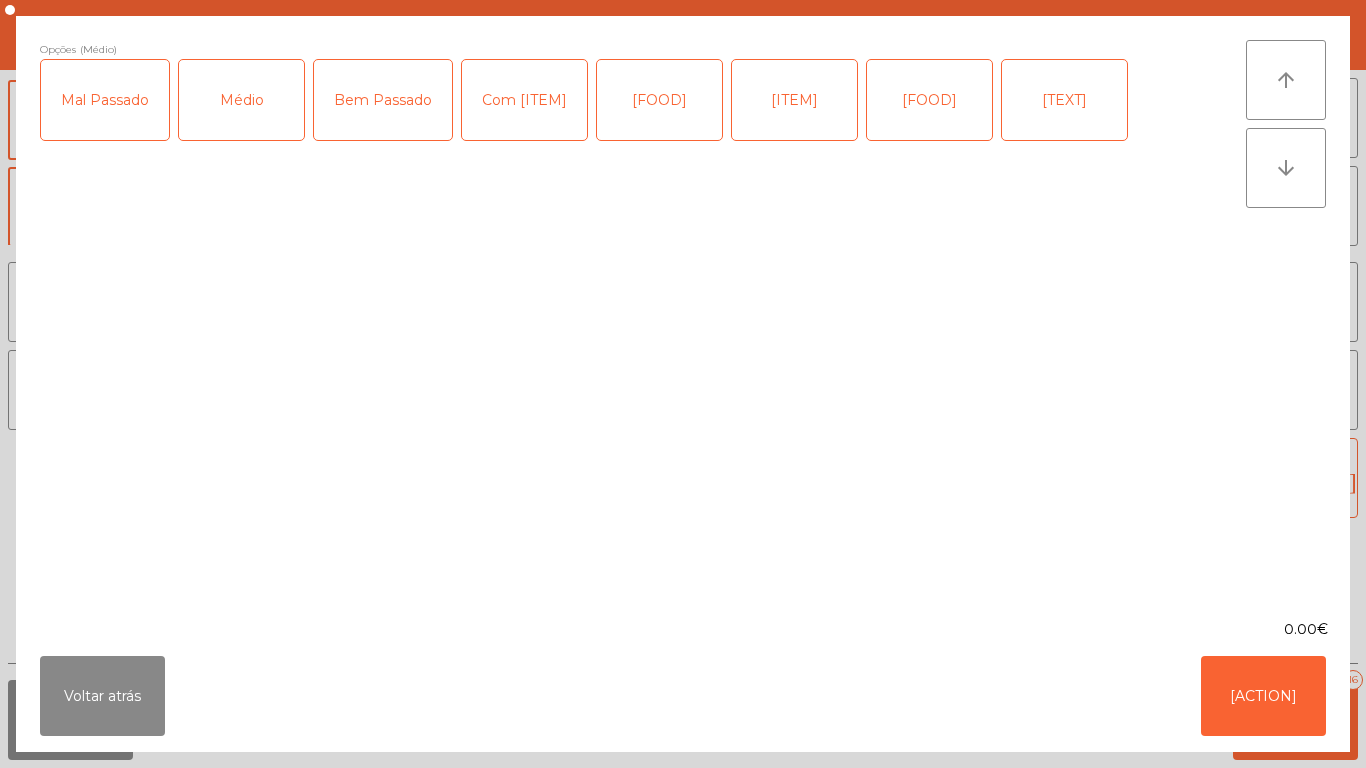 click on "Com [ITEM]" at bounding box center [524, 100] 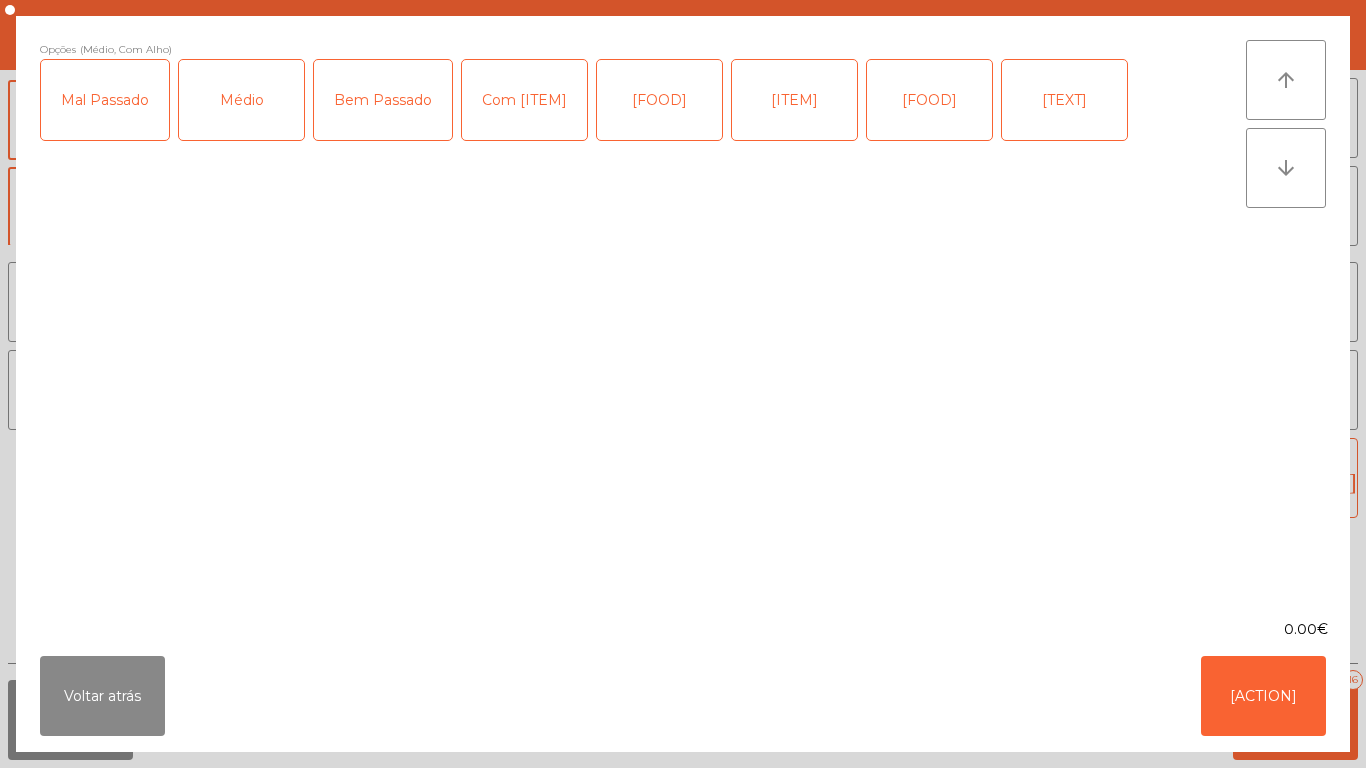 click on "[FOOD]" at bounding box center [659, 100] 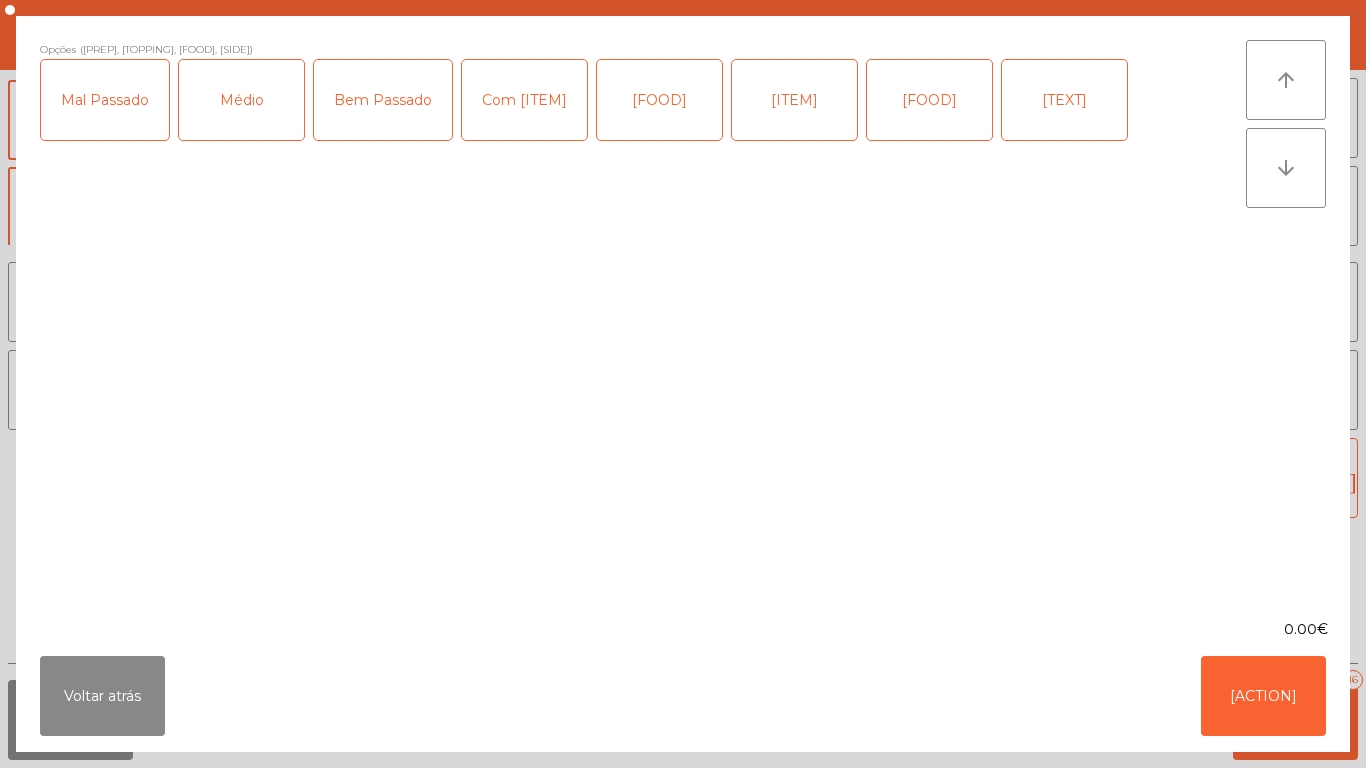 click on "[FOOD]" at bounding box center [929, 100] 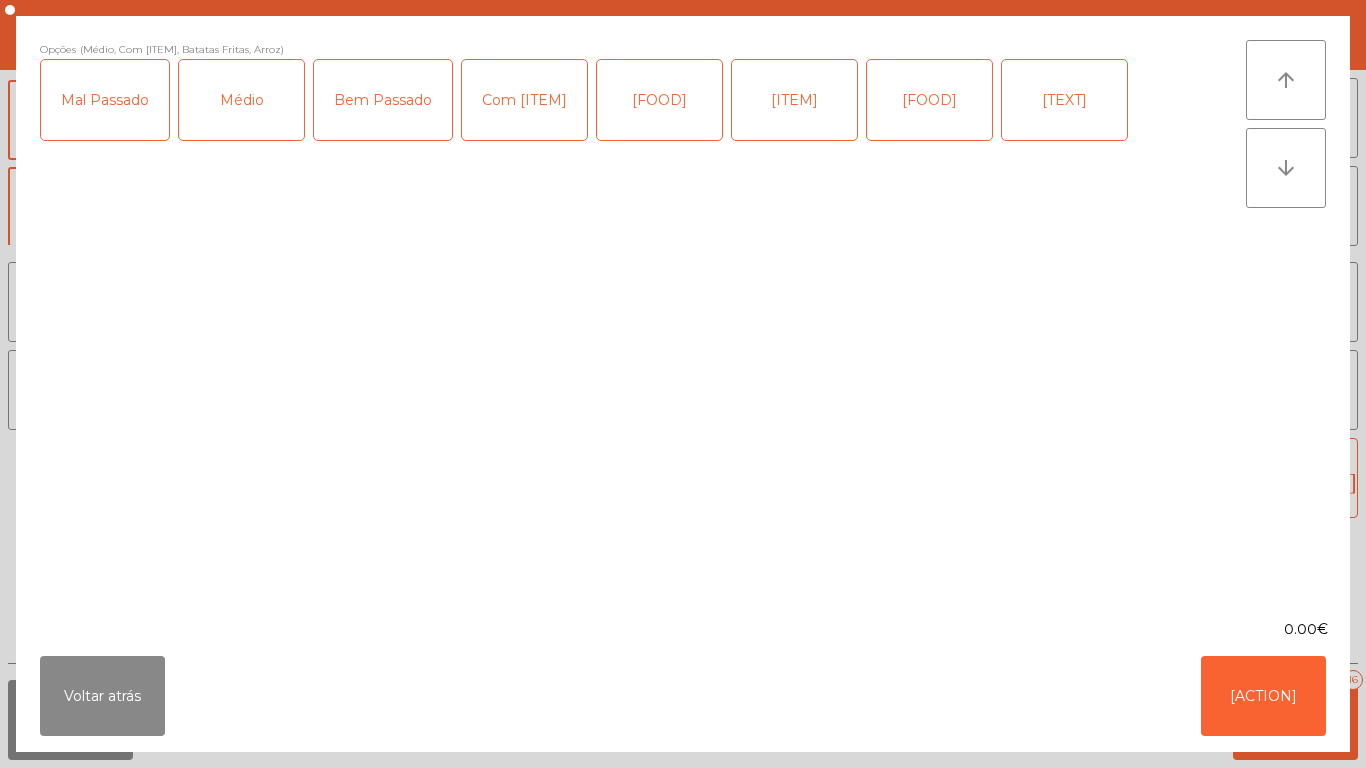 click on "[TEXT]" at bounding box center (1064, 100) 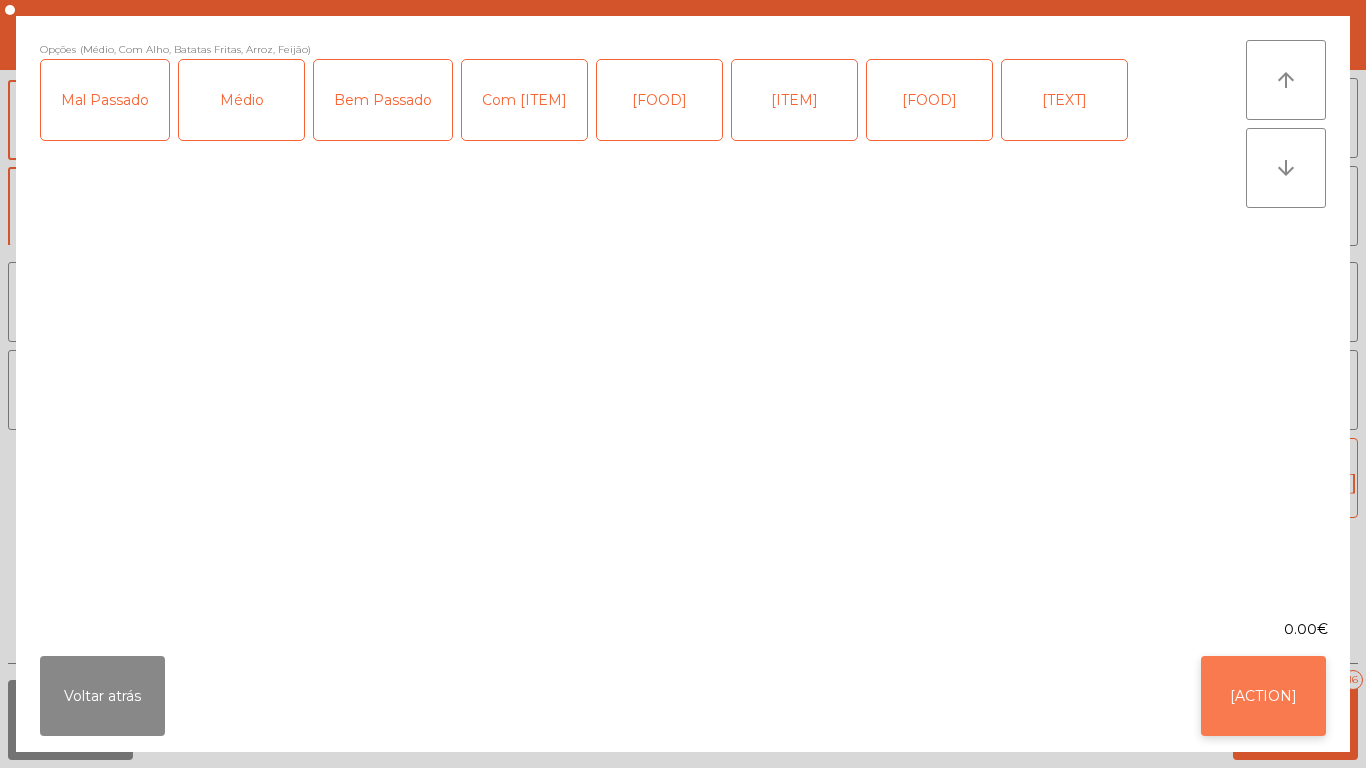 click on "[ACTION]" at bounding box center (1263, 696) 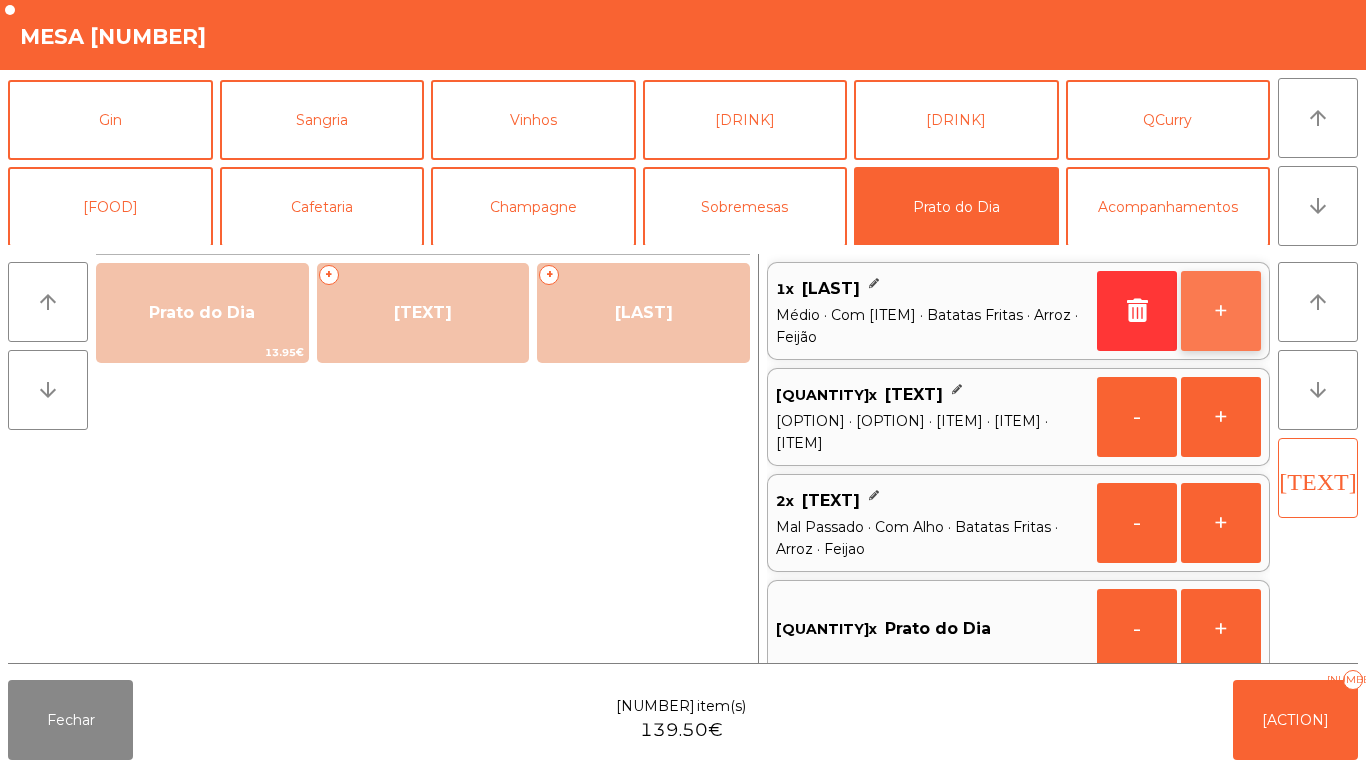 click on "+" at bounding box center (1221, 311) 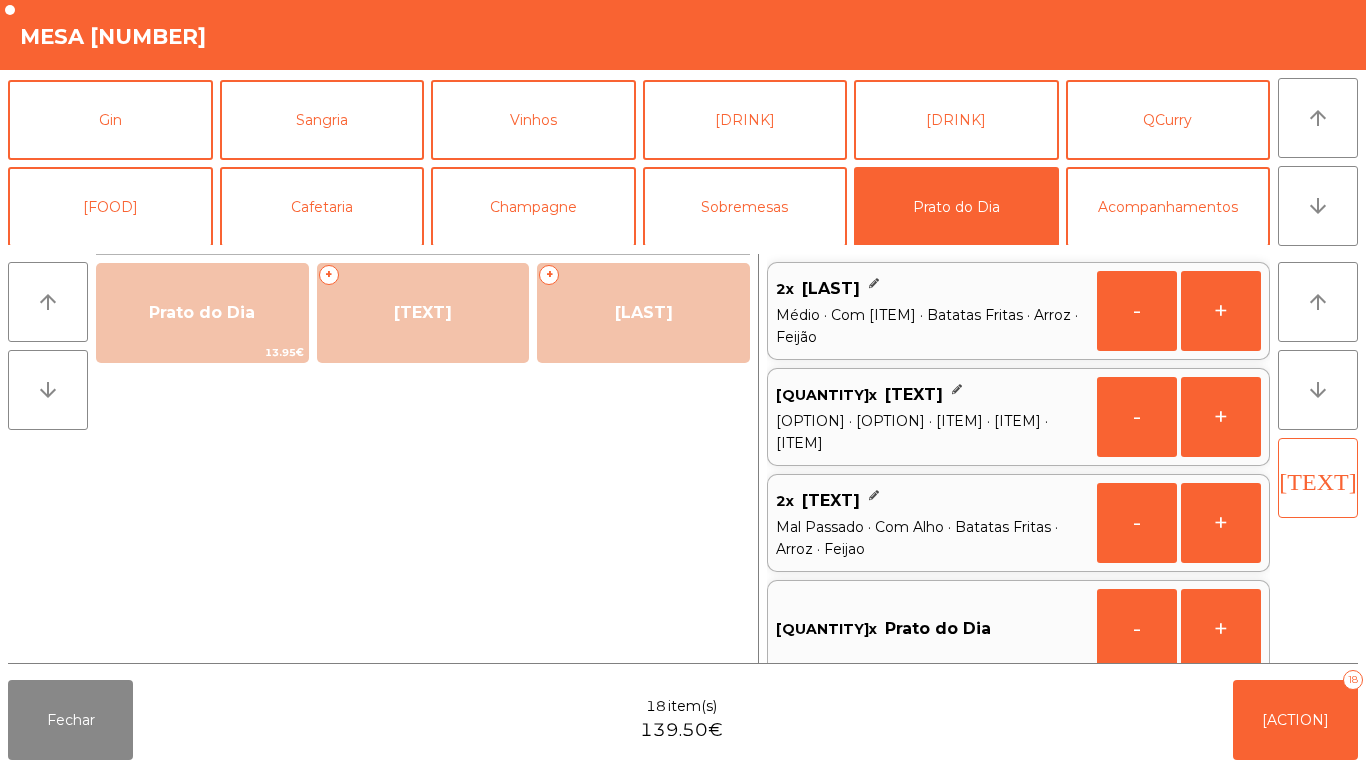 scroll, scrollTop: 8, scrollLeft: 0, axis: vertical 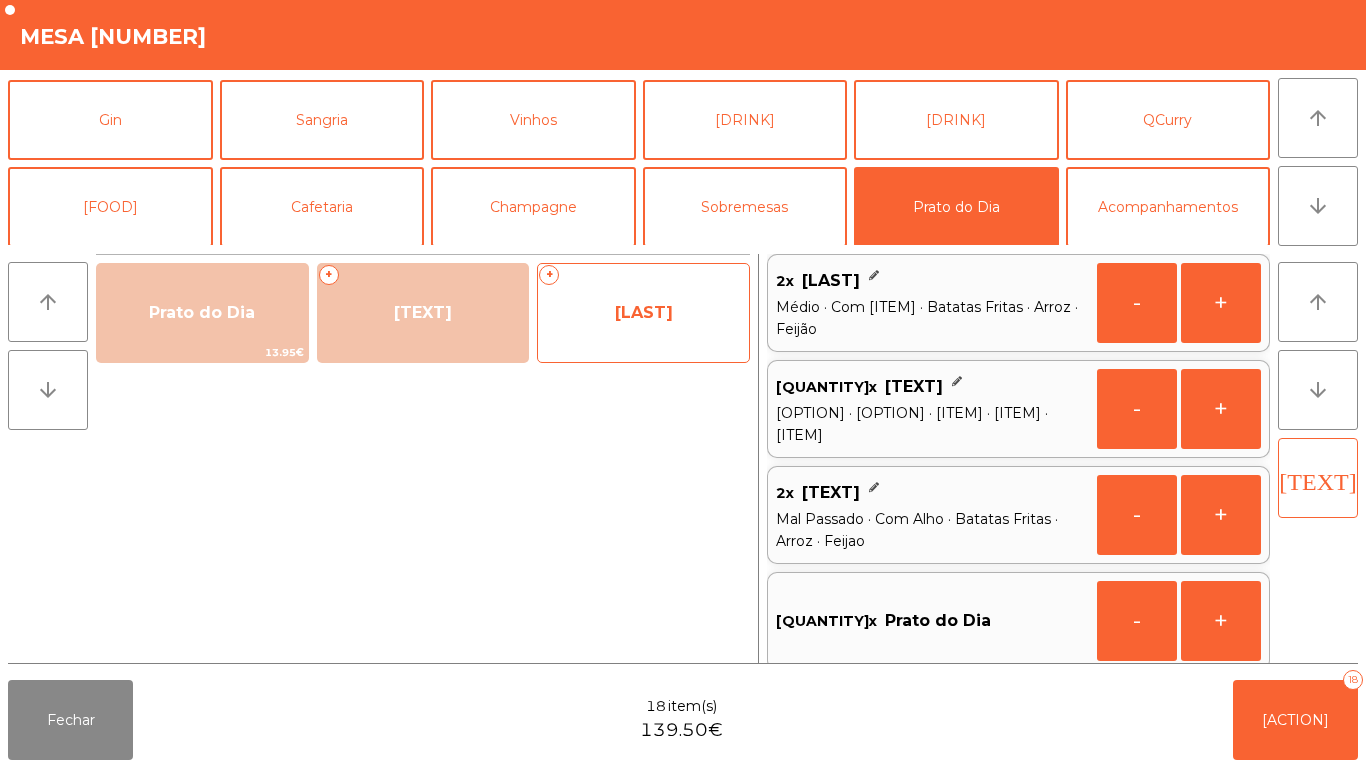 click on "[LAST]" at bounding box center (202, 312) 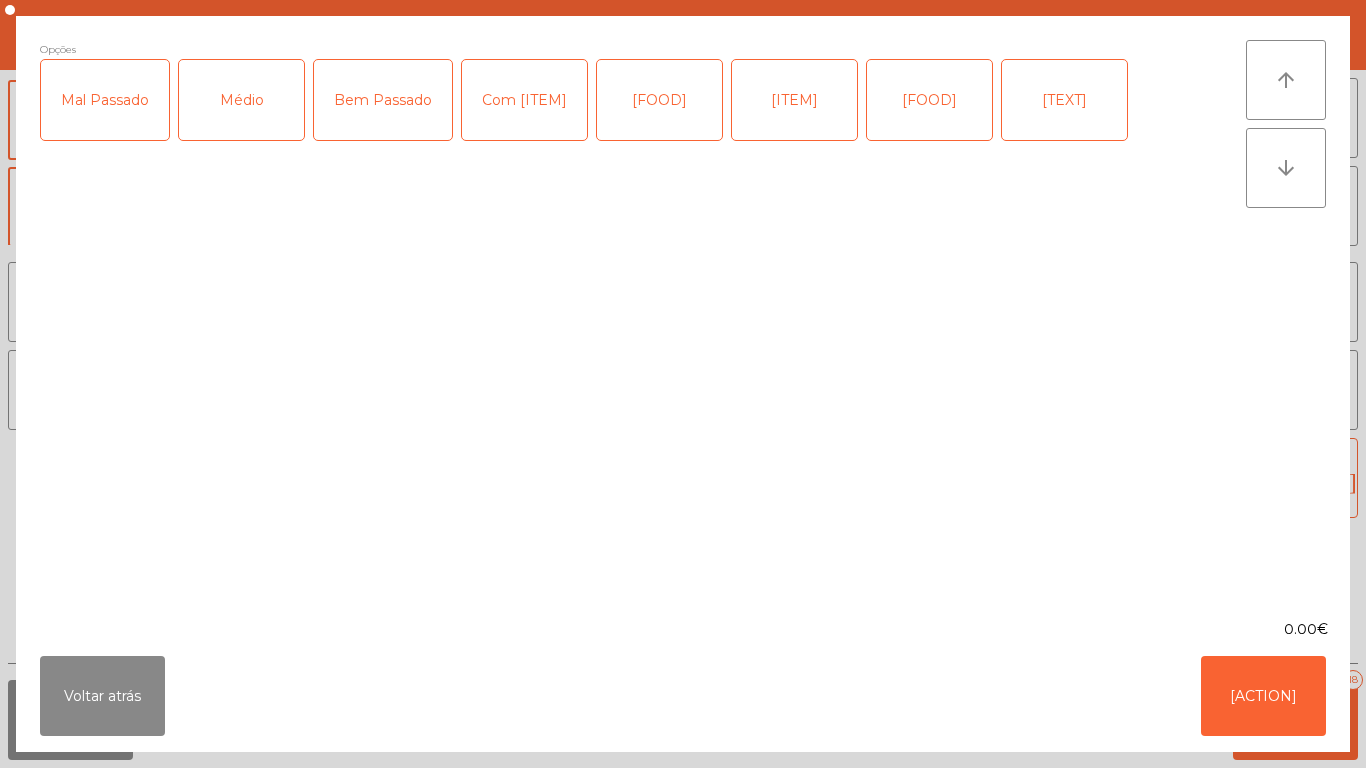 click on "Médio" at bounding box center [241, 100] 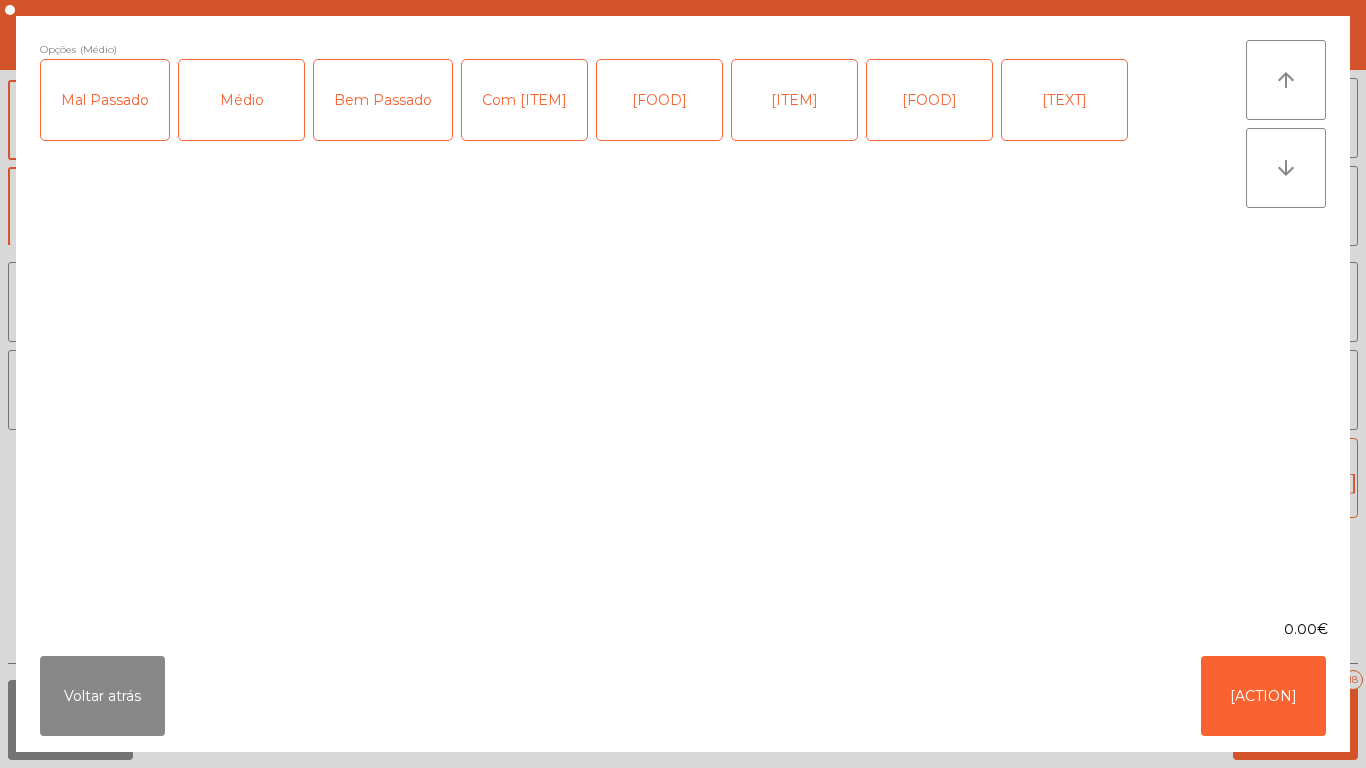 click on "Mal Passado" at bounding box center (105, 100) 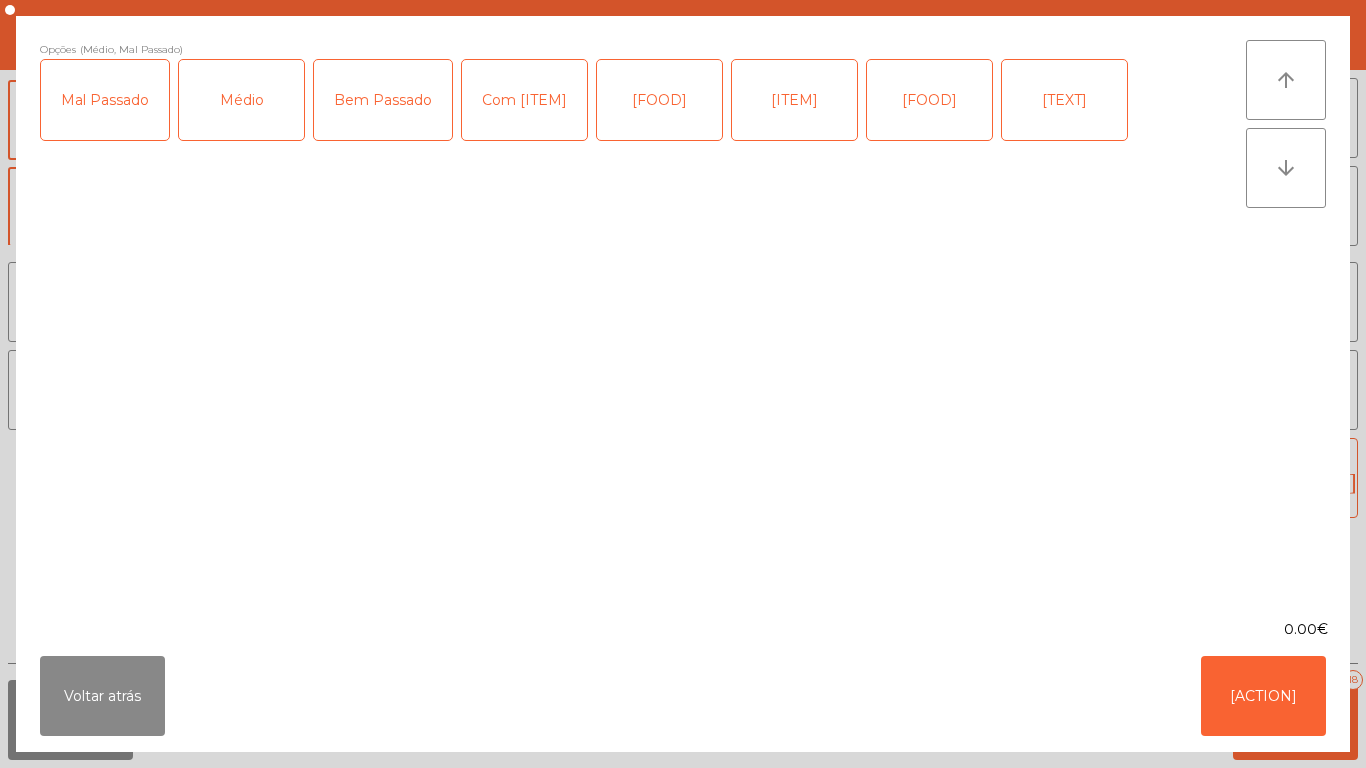 click on "Médio" at bounding box center [241, 100] 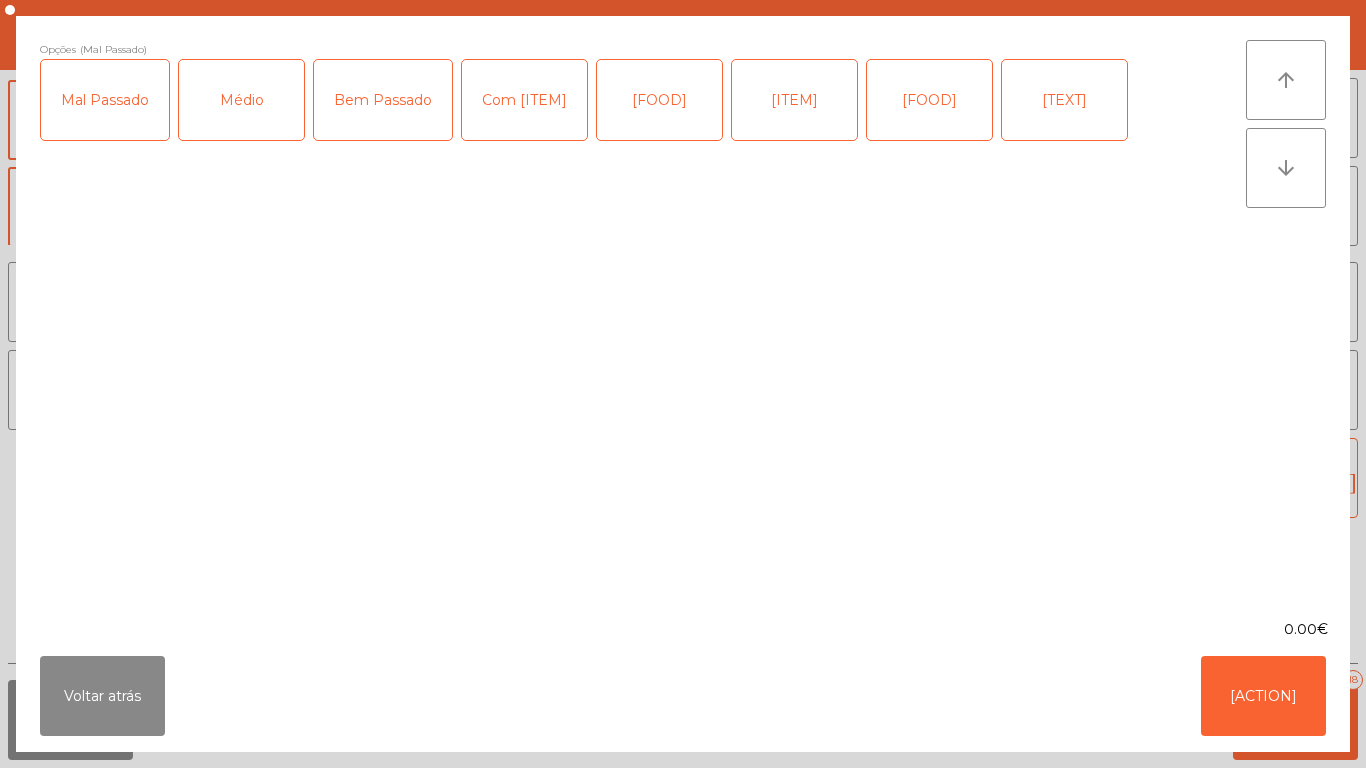 click on "Com [ITEM]" at bounding box center [524, 100] 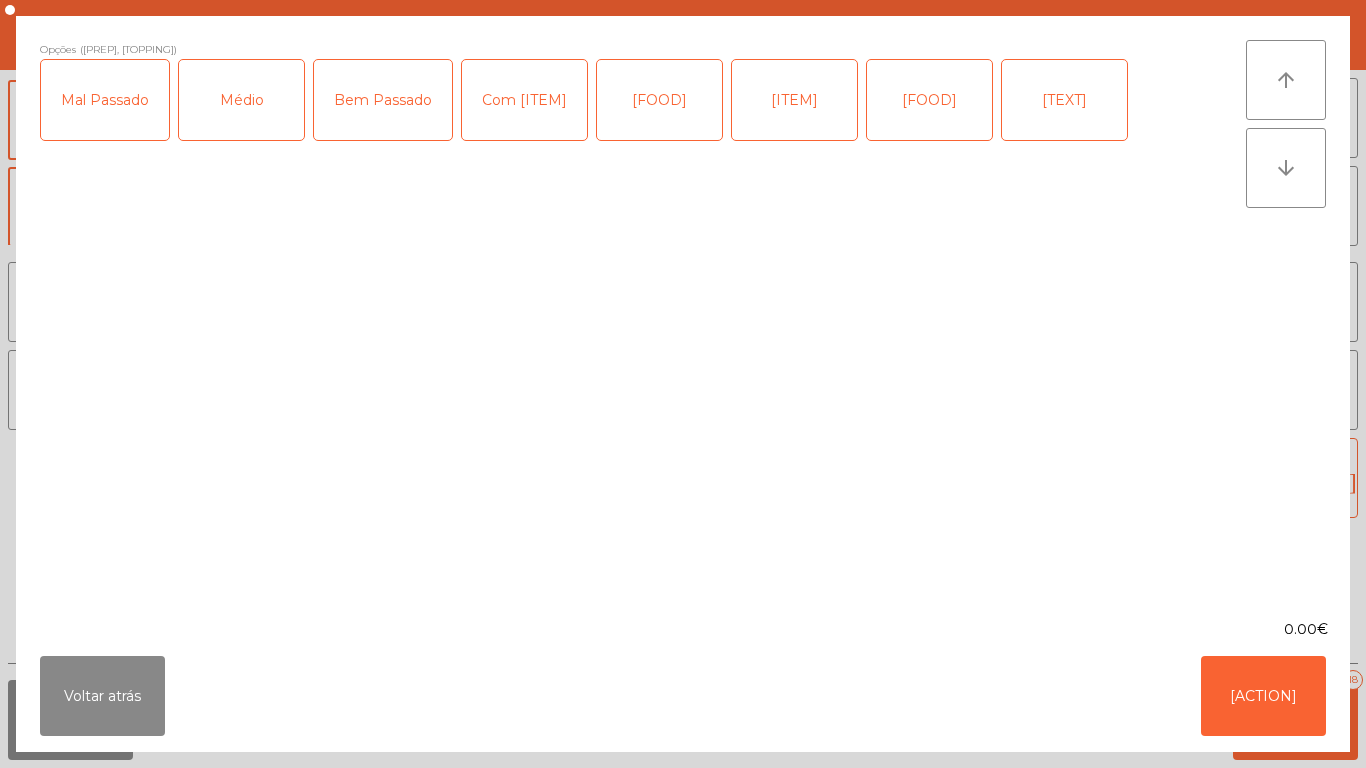 click on "[FOOD]" at bounding box center (659, 100) 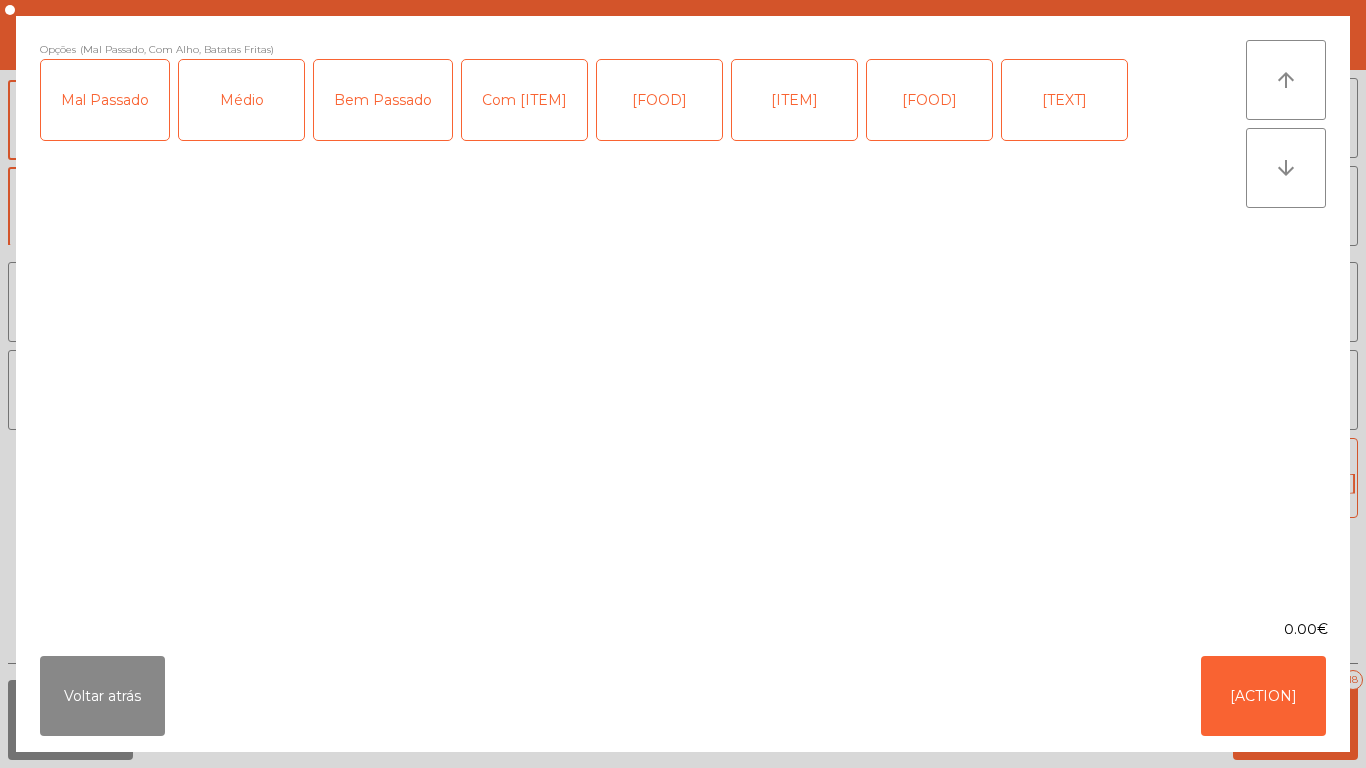 click on "[FOOD]" at bounding box center [929, 100] 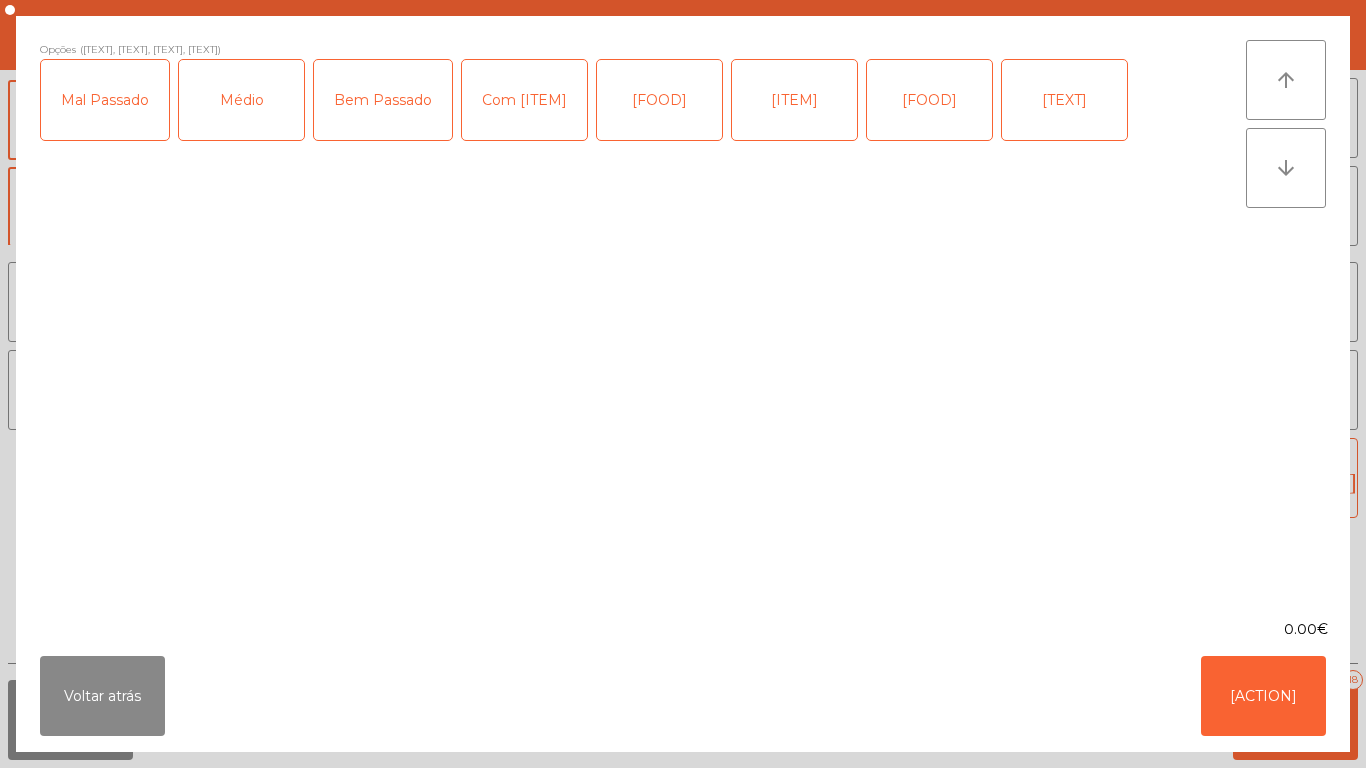 click on "[TEXT]" at bounding box center (1064, 100) 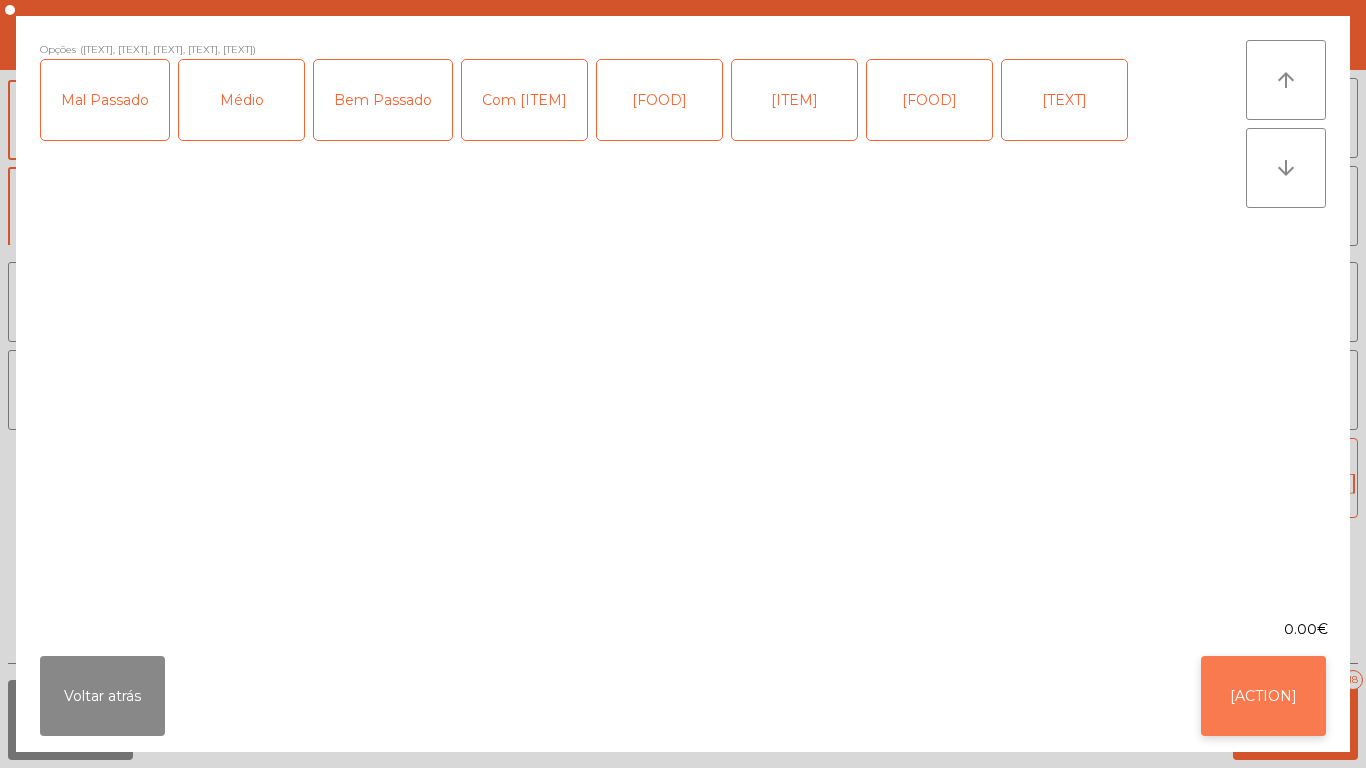 click on "[ACTION]" at bounding box center [1263, 696] 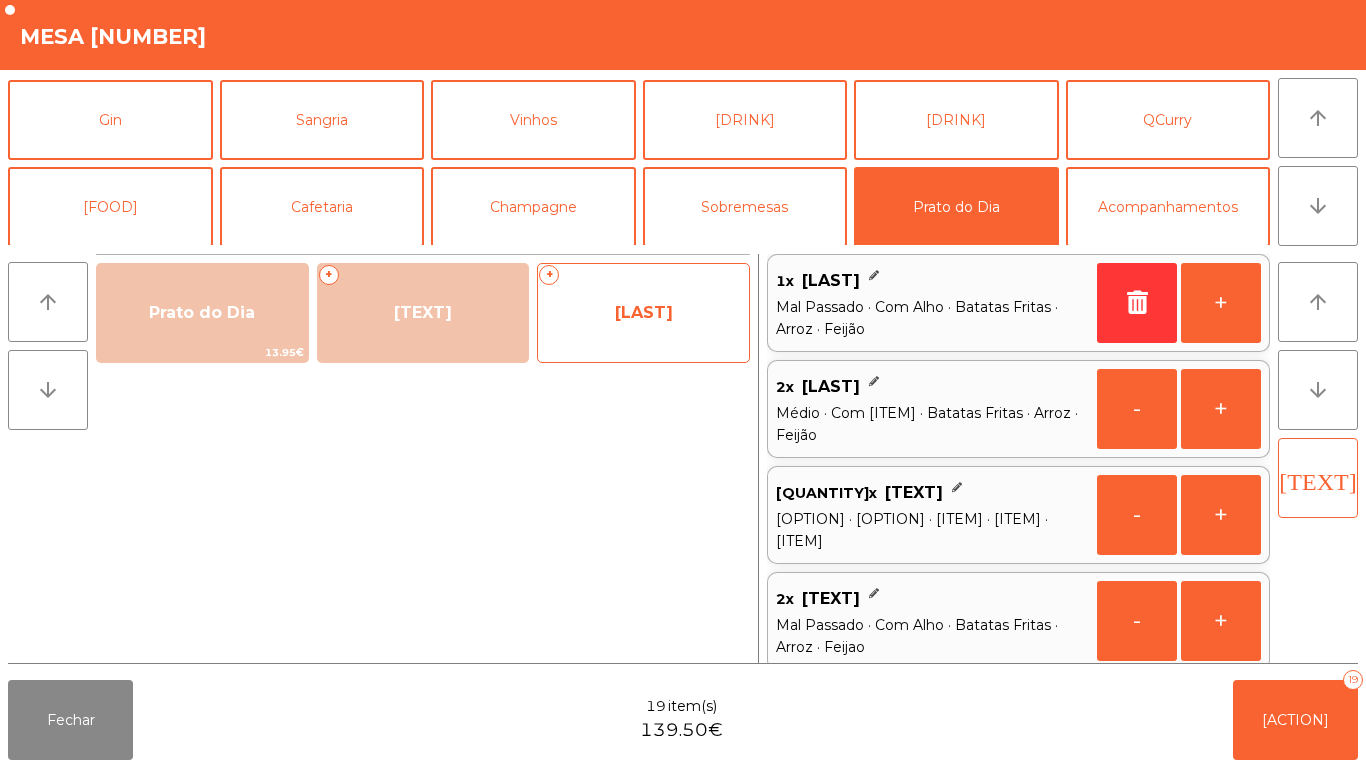 click on "[LAST]" at bounding box center [423, 313] 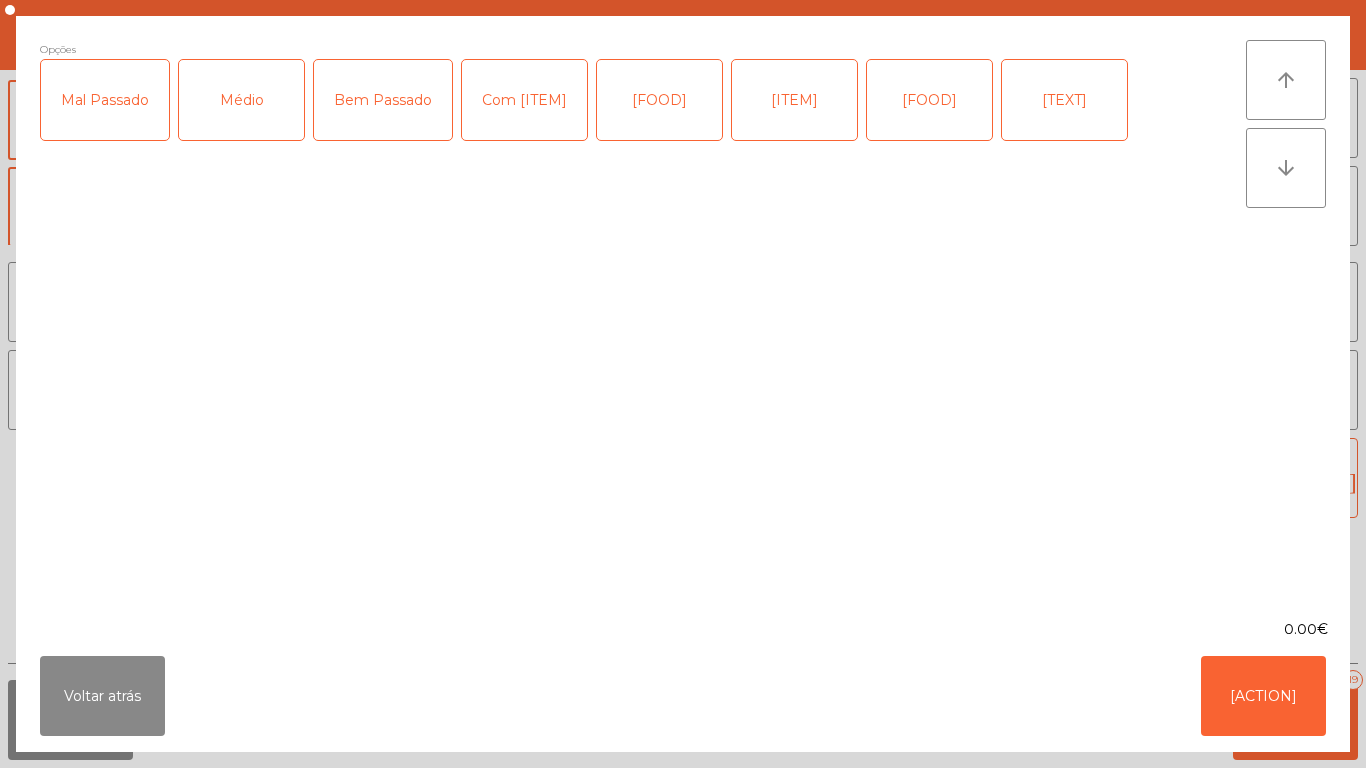 click on "Mal Passado" at bounding box center [105, 100] 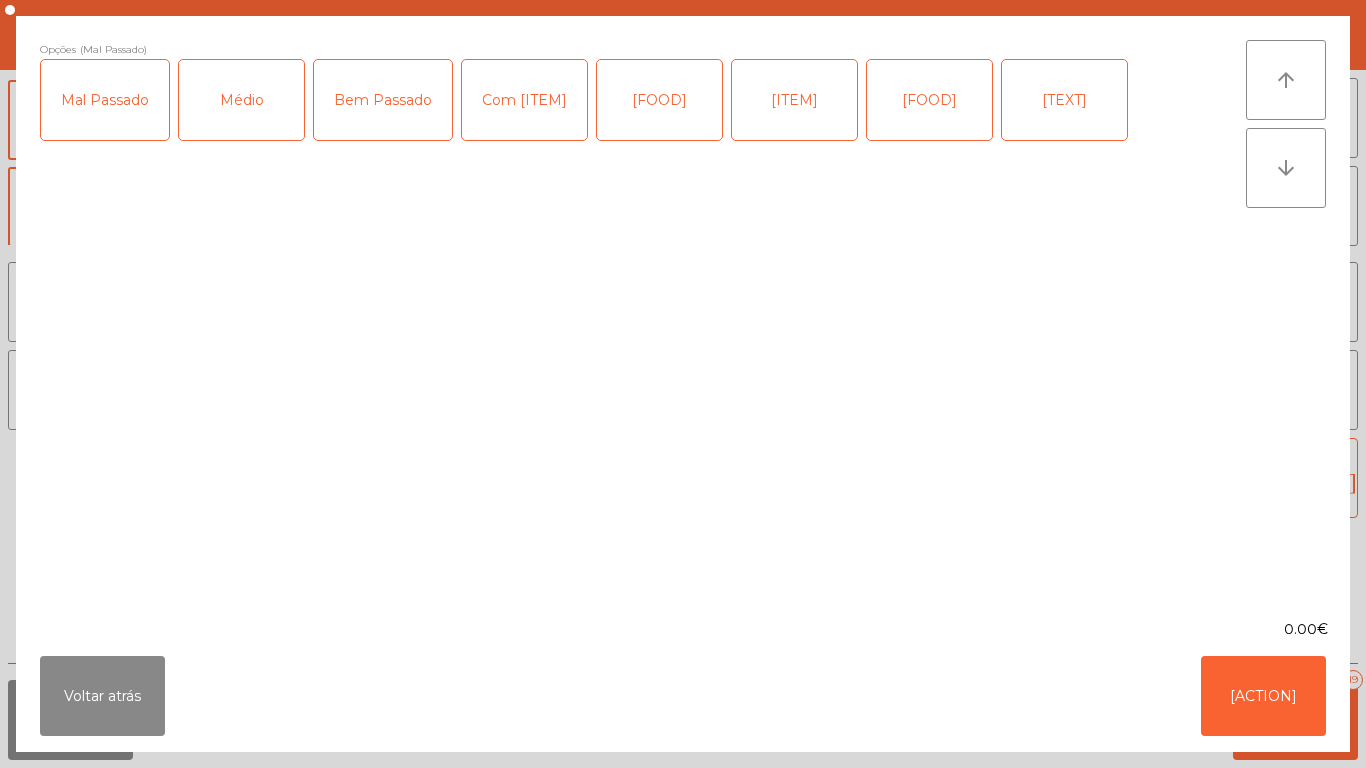click on "Bem Passado" at bounding box center [383, 100] 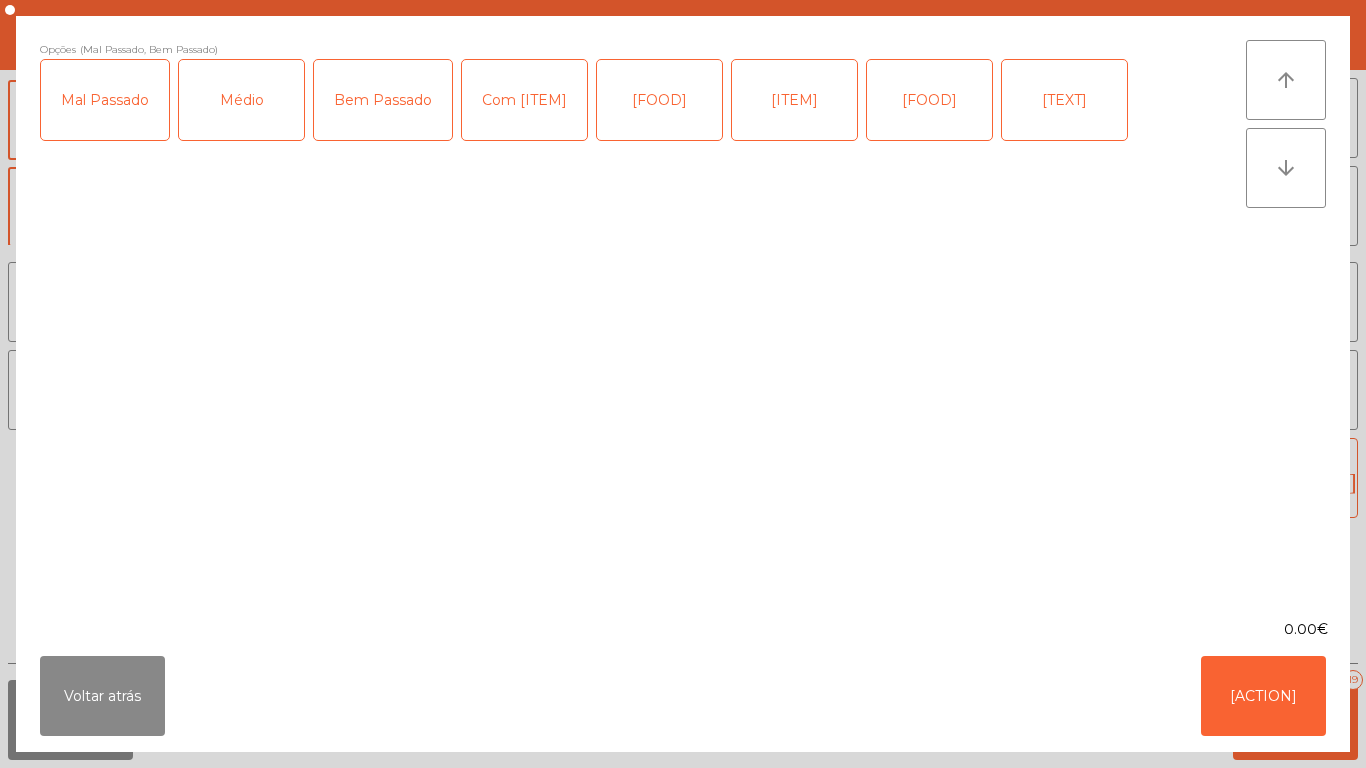 click on "Bem Passado" at bounding box center (383, 100) 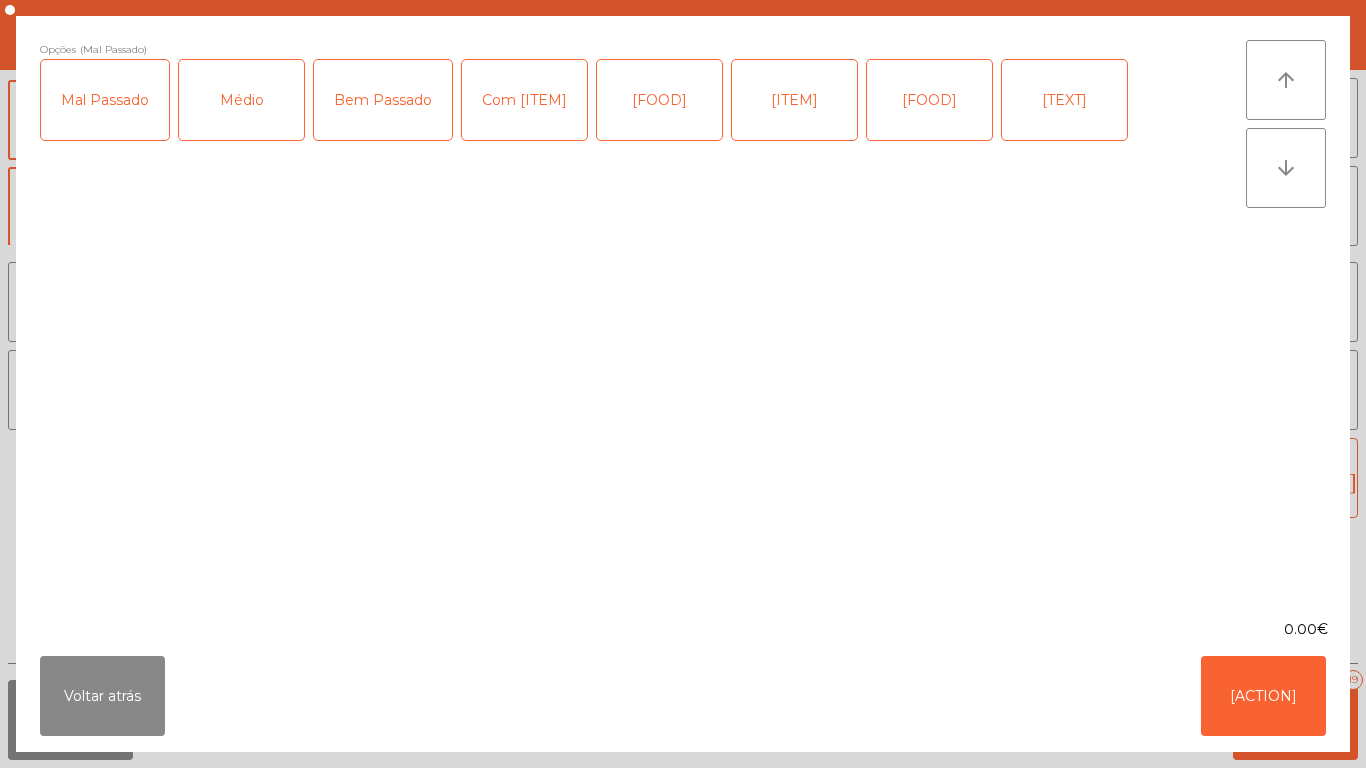 click on "[FOOD]" at bounding box center [659, 100] 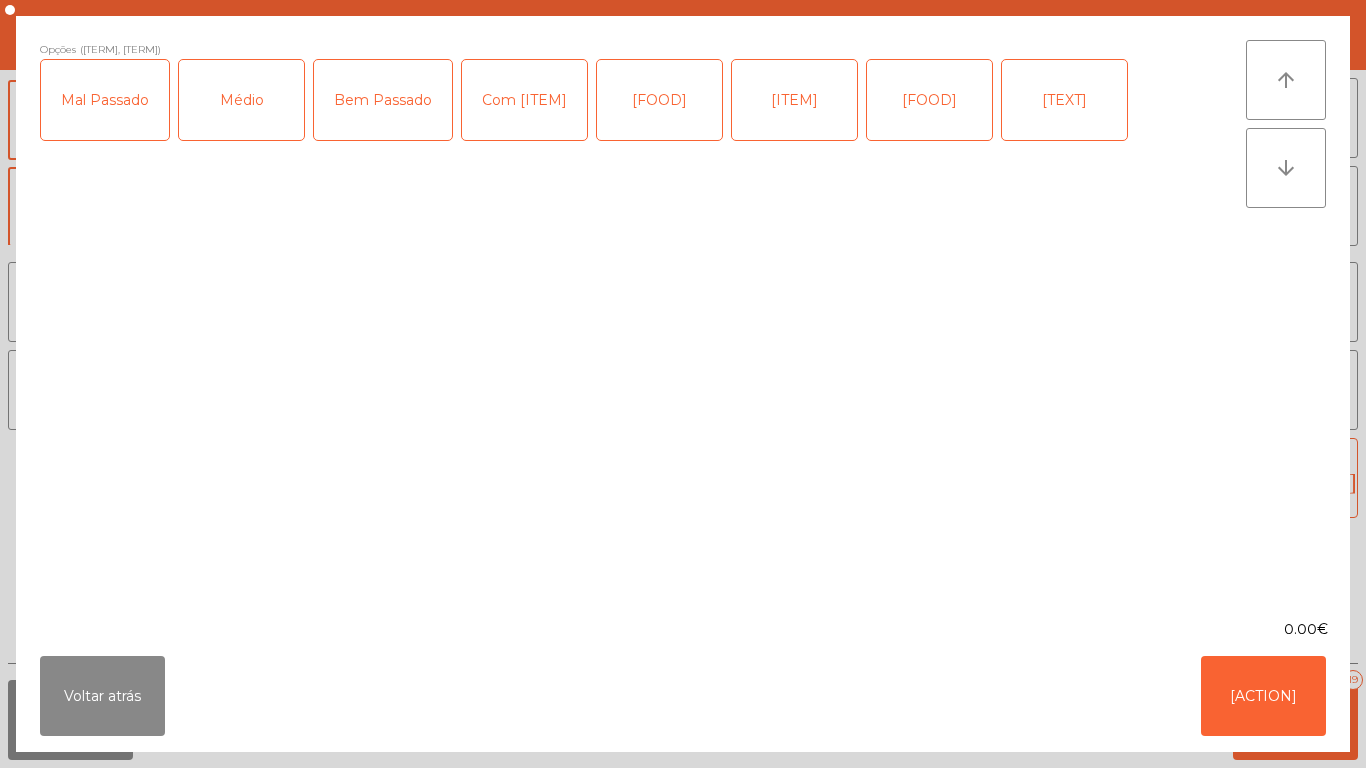 click on "[FOOD]" at bounding box center (929, 100) 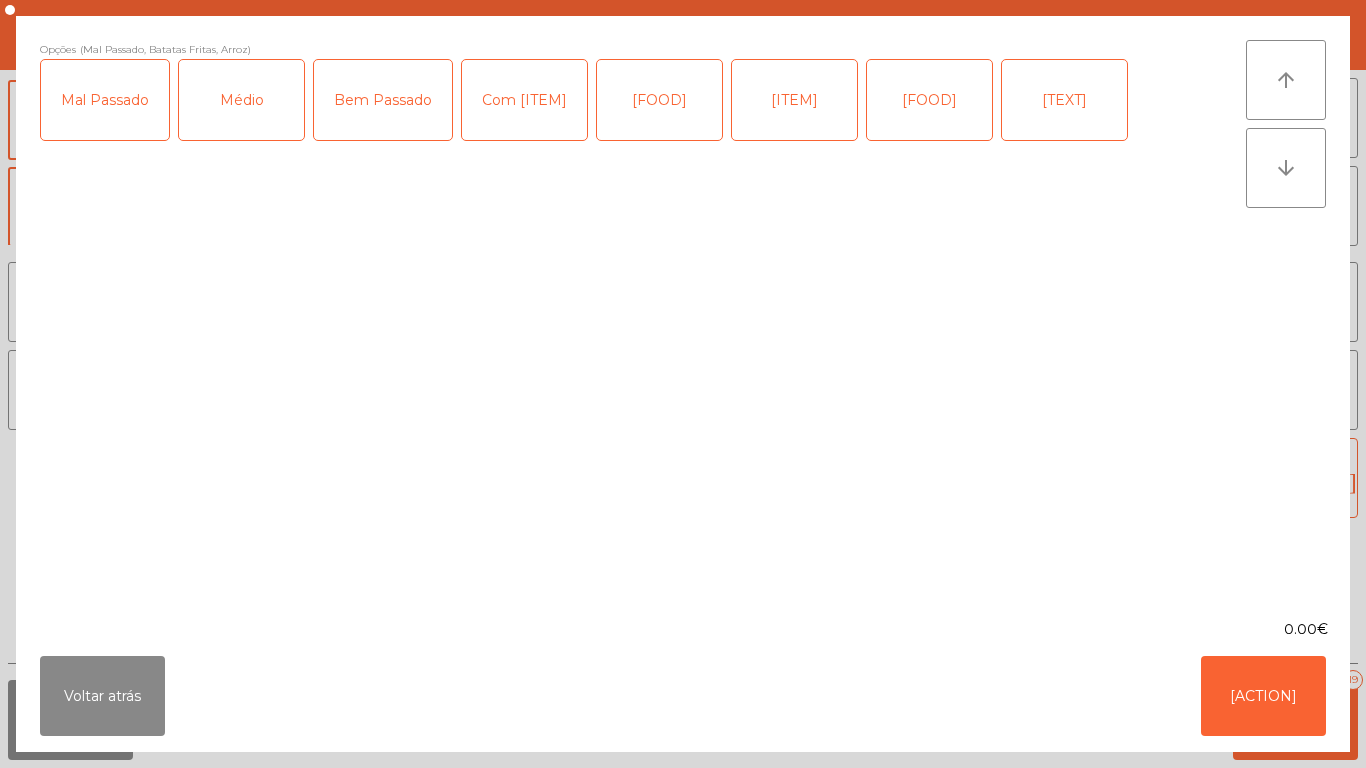 click on "[TEXT]" at bounding box center [1064, 100] 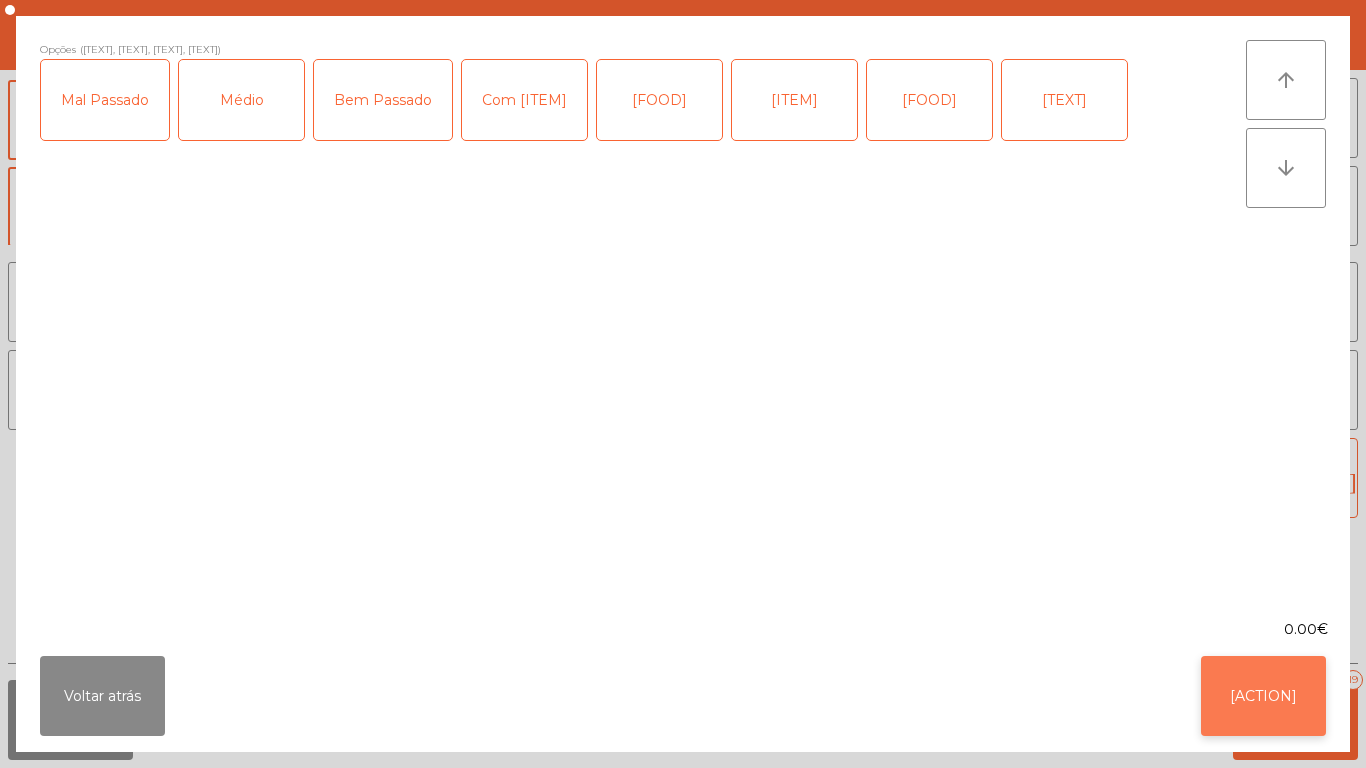 click on "[ACTION]" at bounding box center (1263, 696) 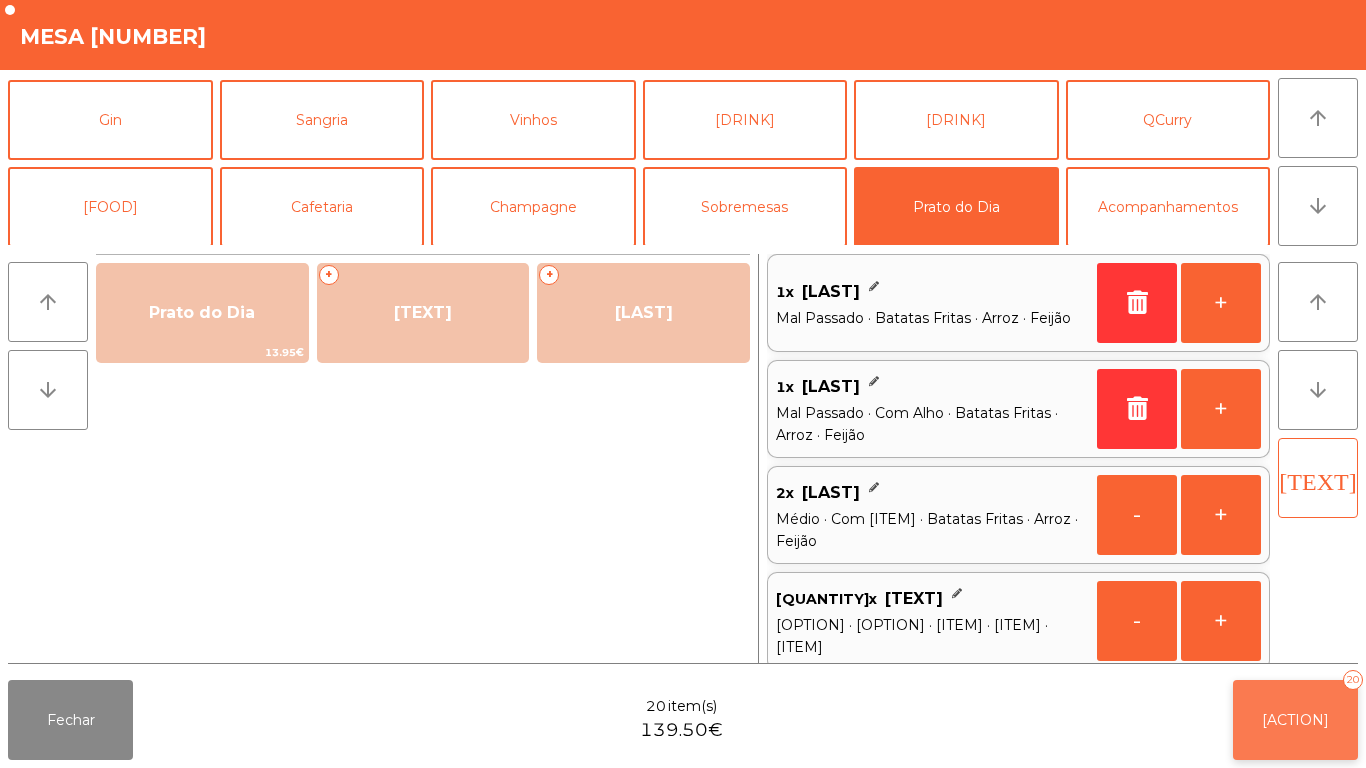 click on "Adicionar   20" at bounding box center [1295, 720] 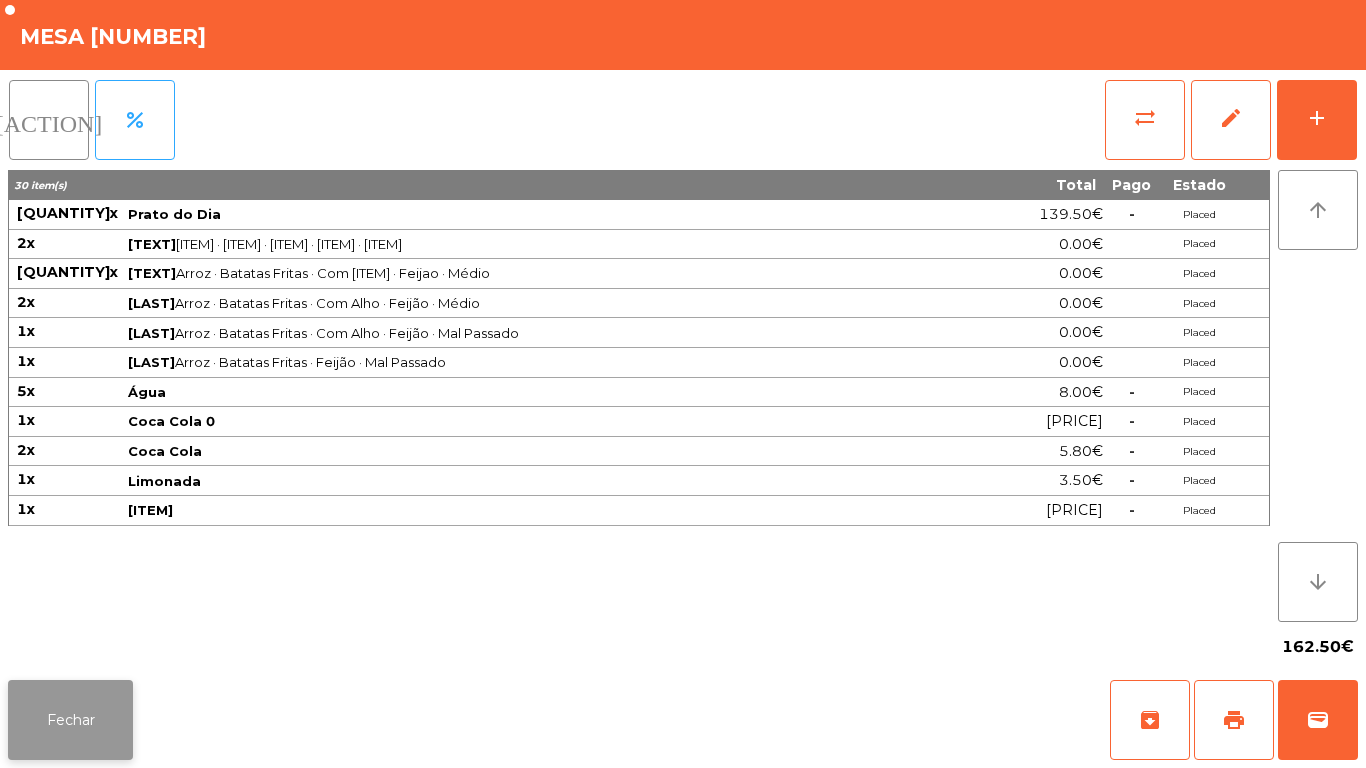 click on "Fechar" at bounding box center [70, 720] 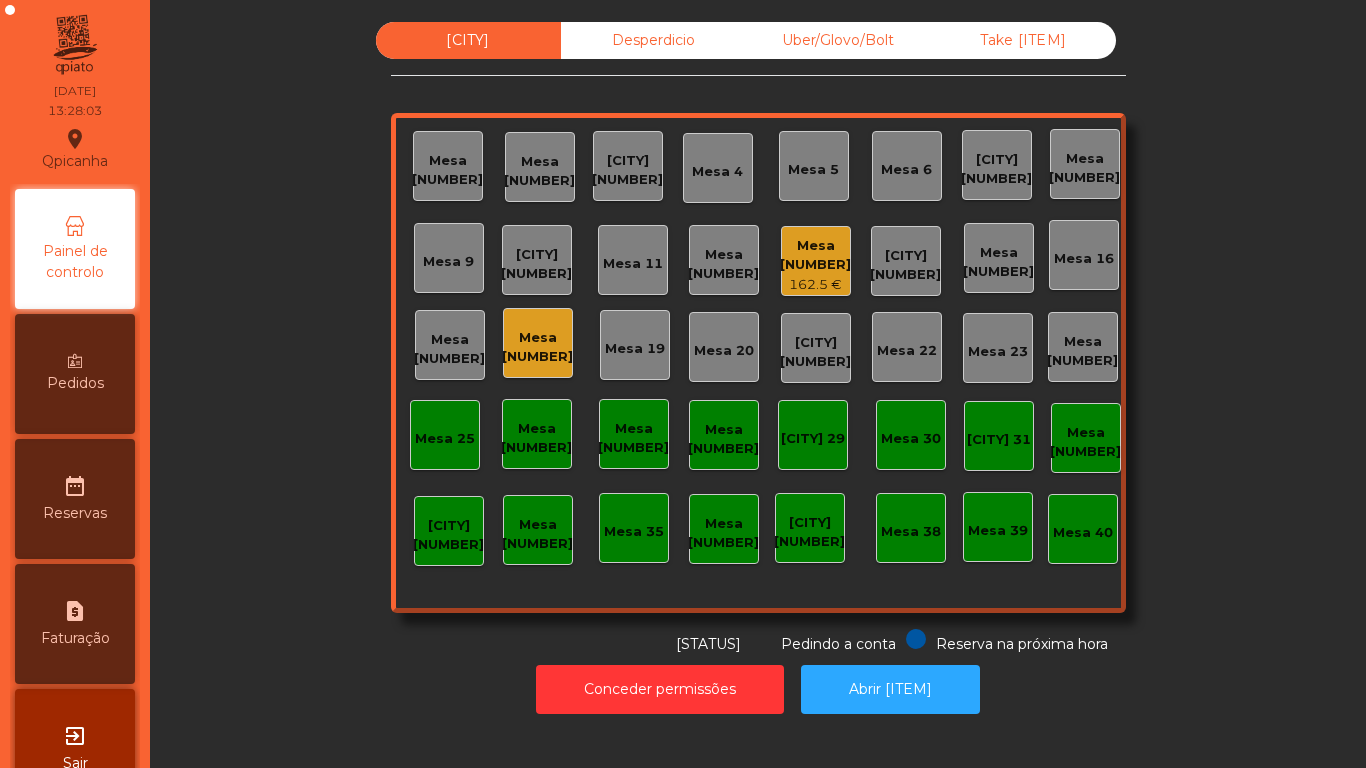 click on "162.5 €" at bounding box center (815, 285) 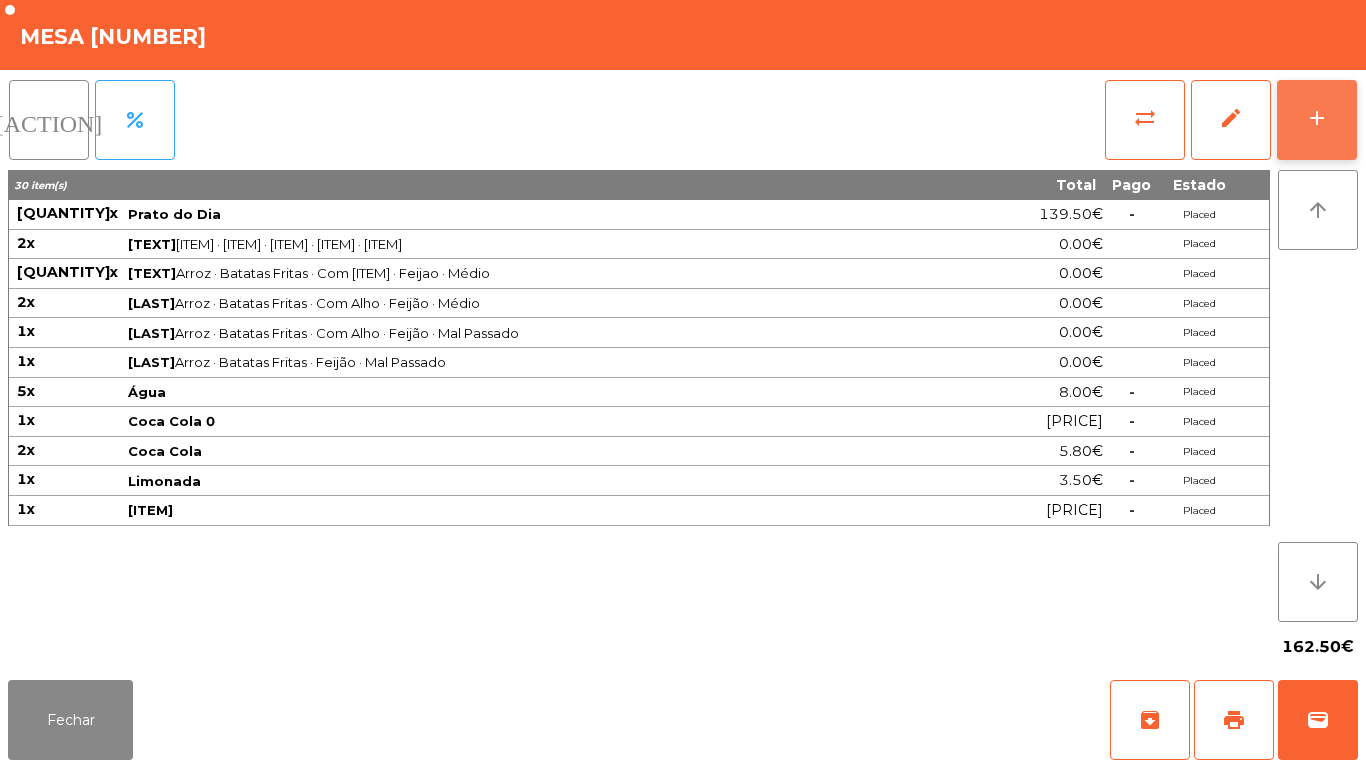 click on "add" at bounding box center (1317, 120) 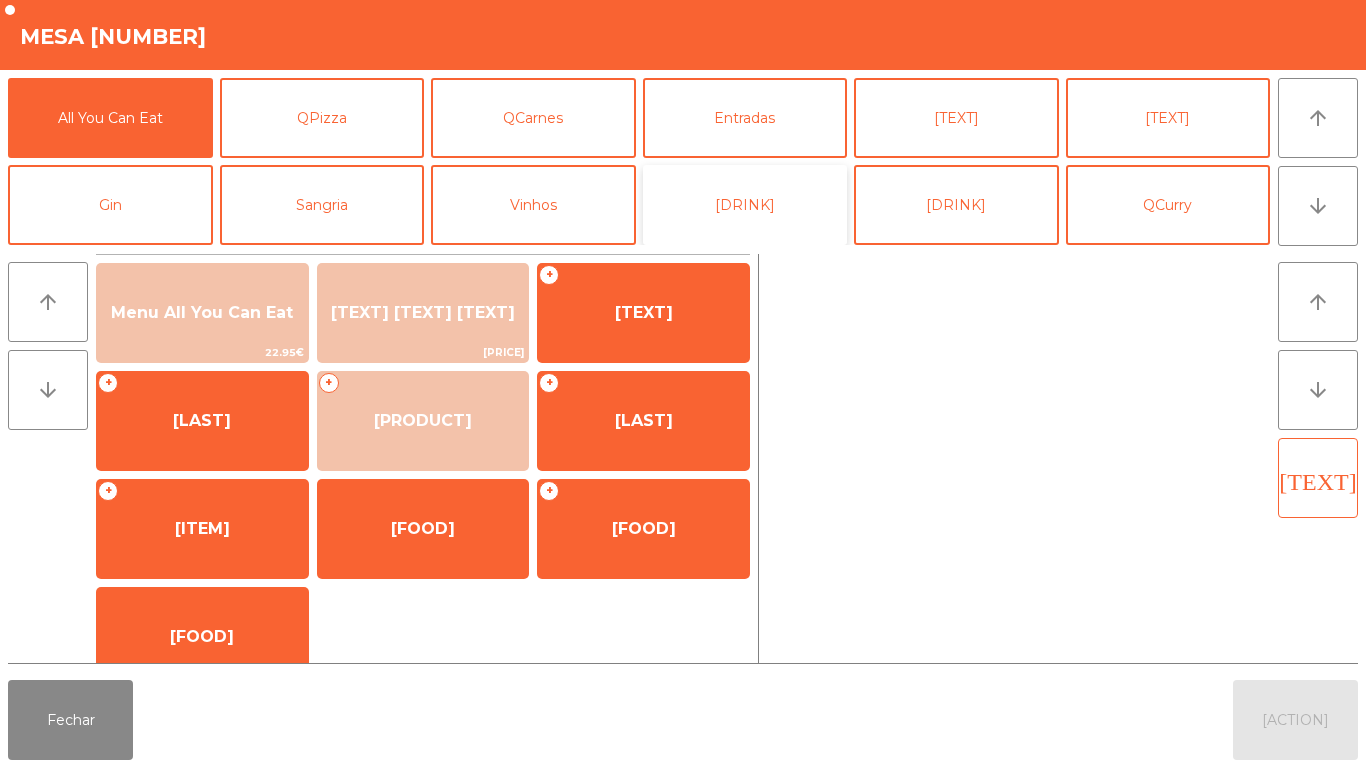 click on "[DRINK]" at bounding box center [745, 205] 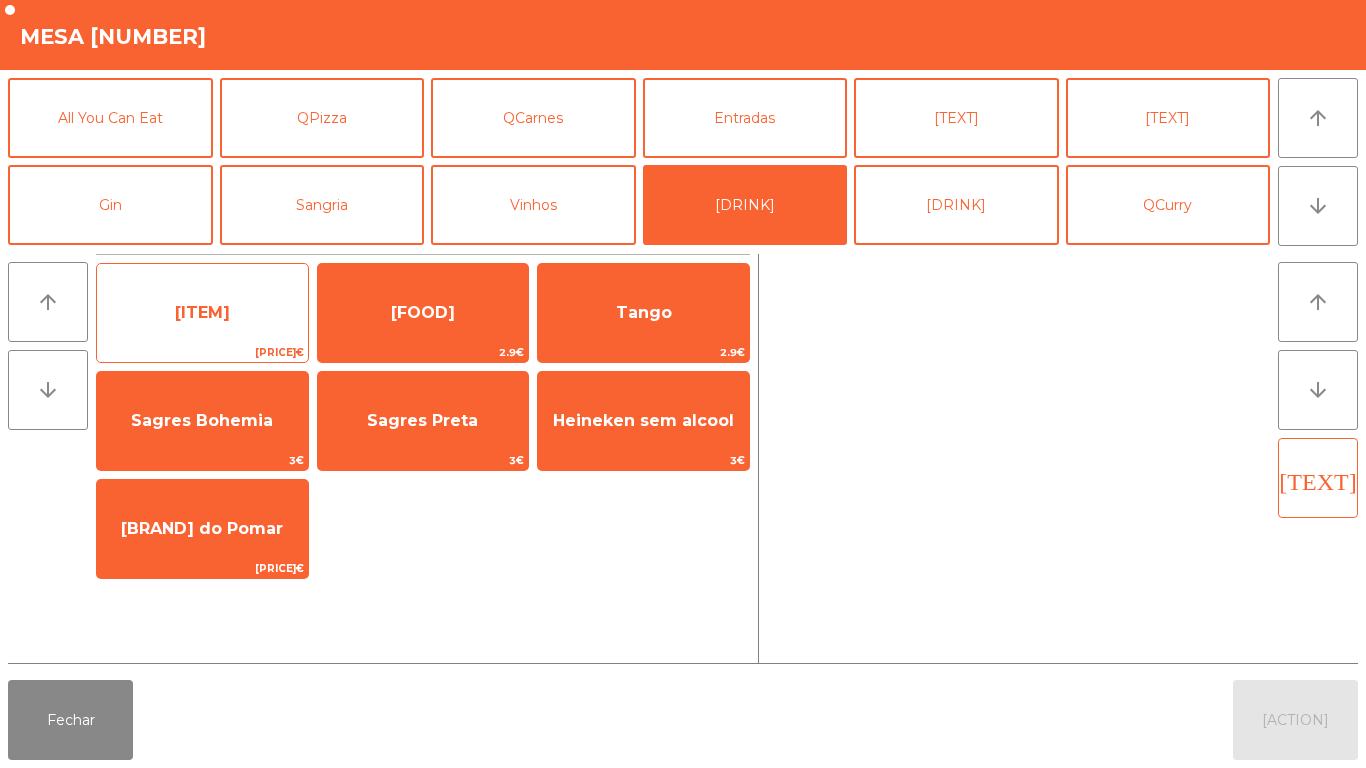 click on "[ITEM]" at bounding box center [202, 312] 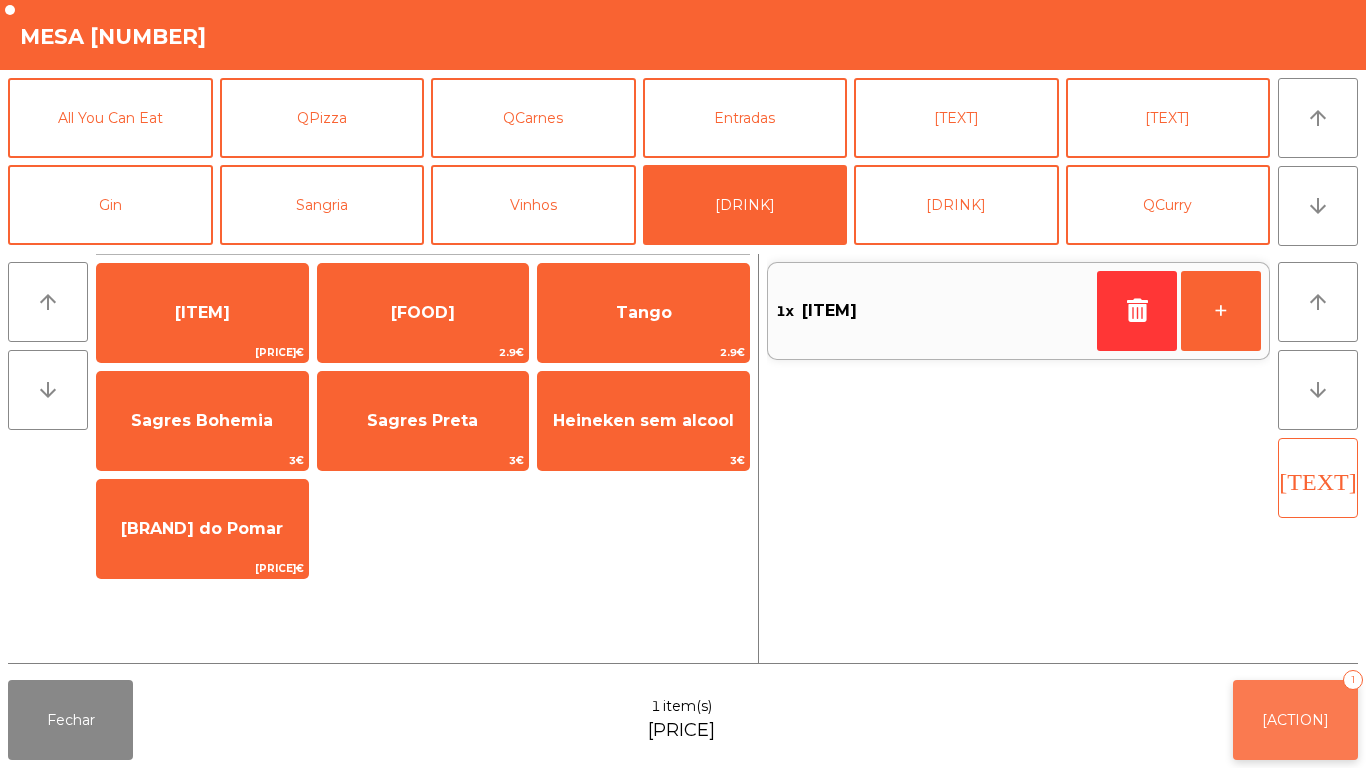 click on "[ACTION]" at bounding box center (1295, 720) 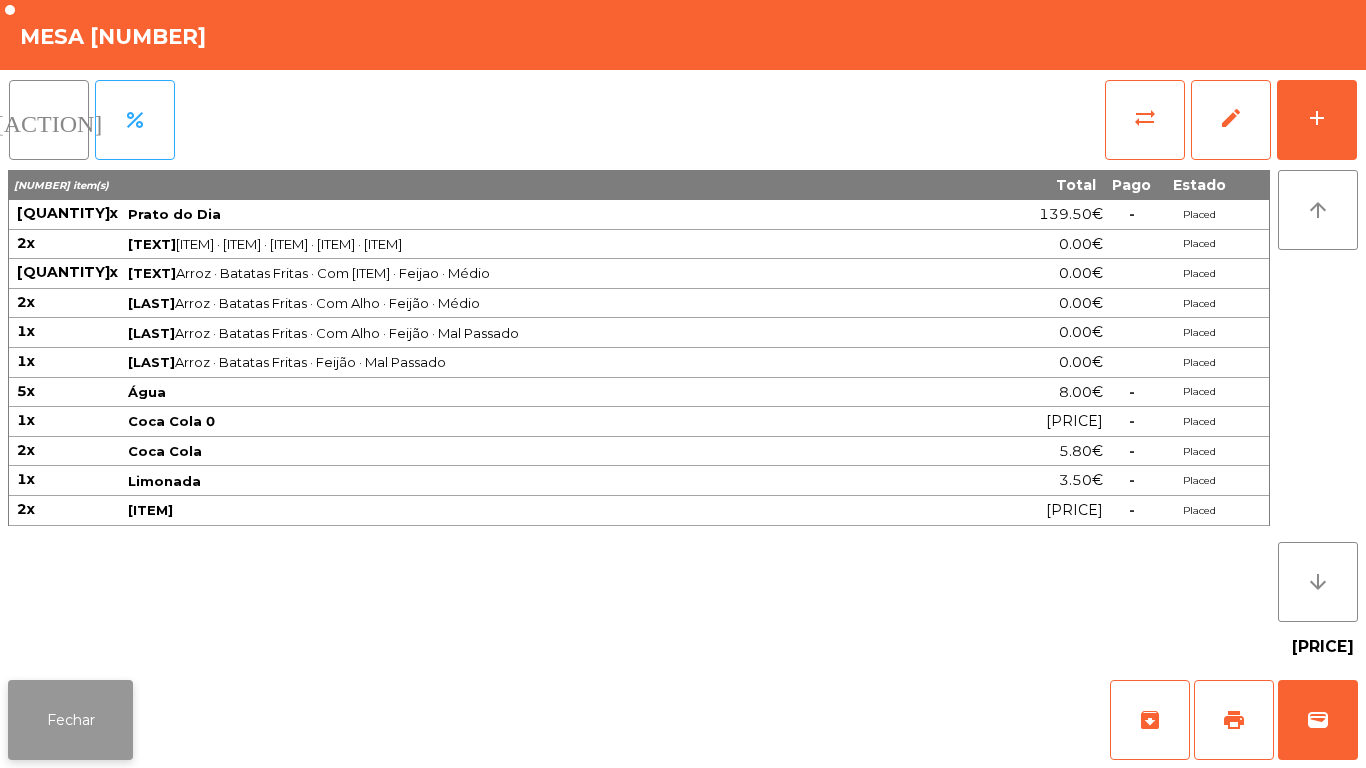 click on "Fechar" at bounding box center (70, 720) 